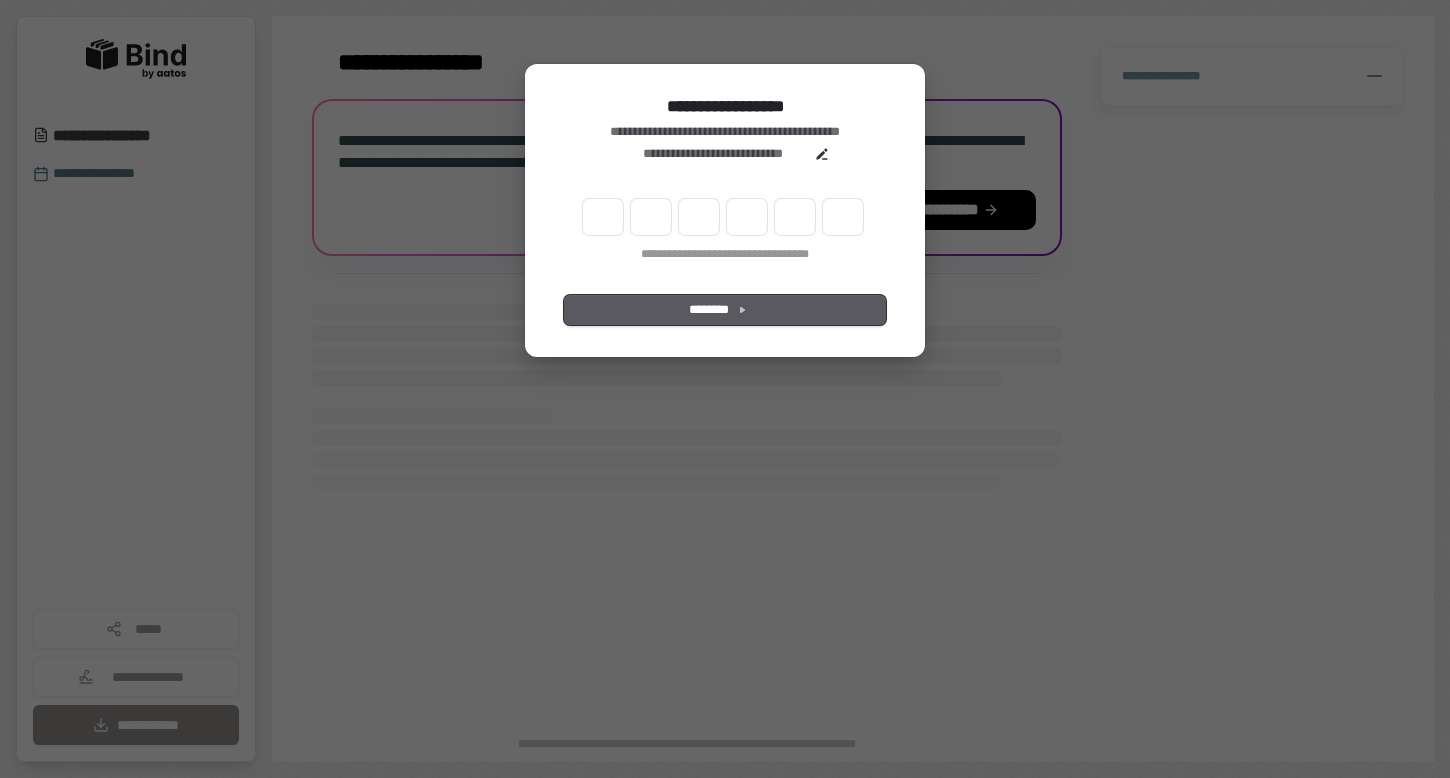 scroll, scrollTop: 0, scrollLeft: 0, axis: both 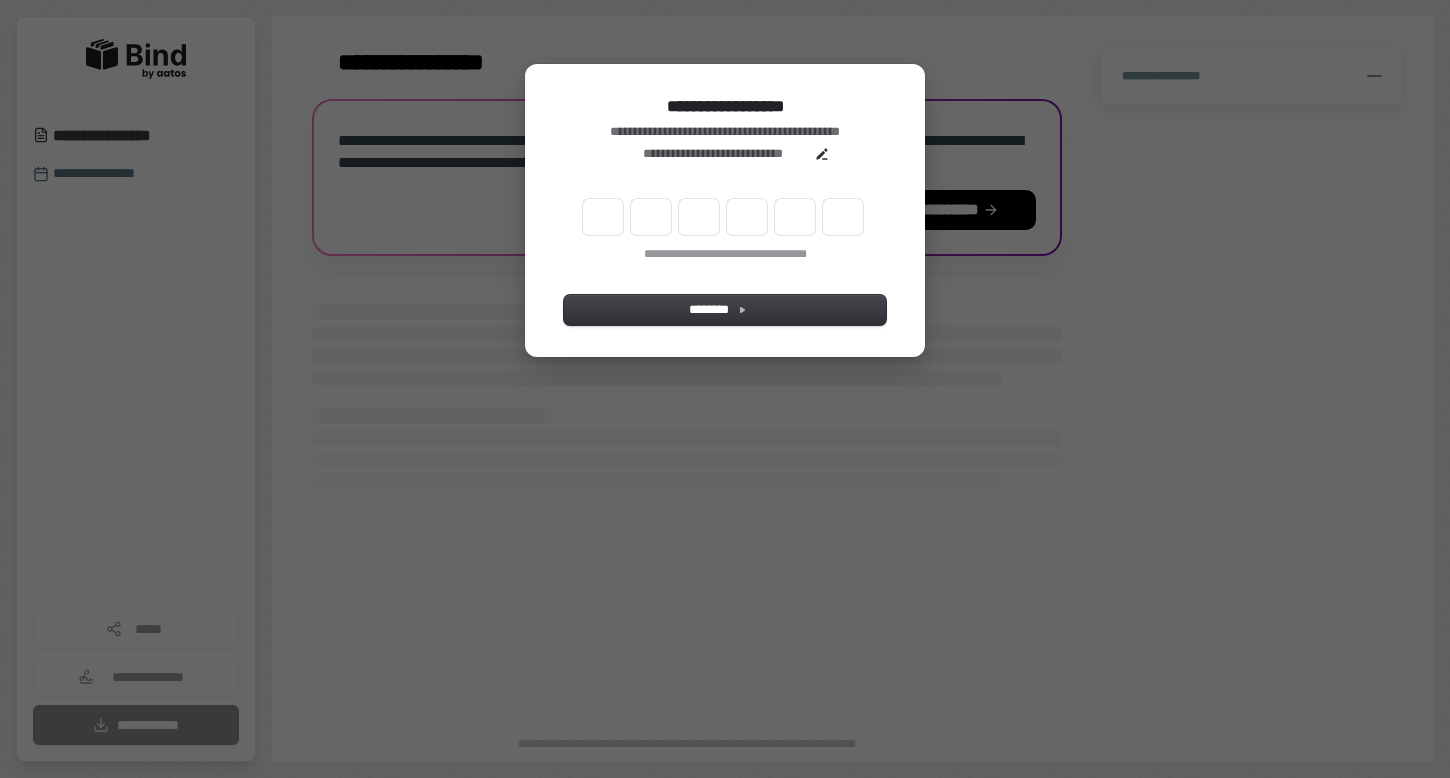 type on "******" 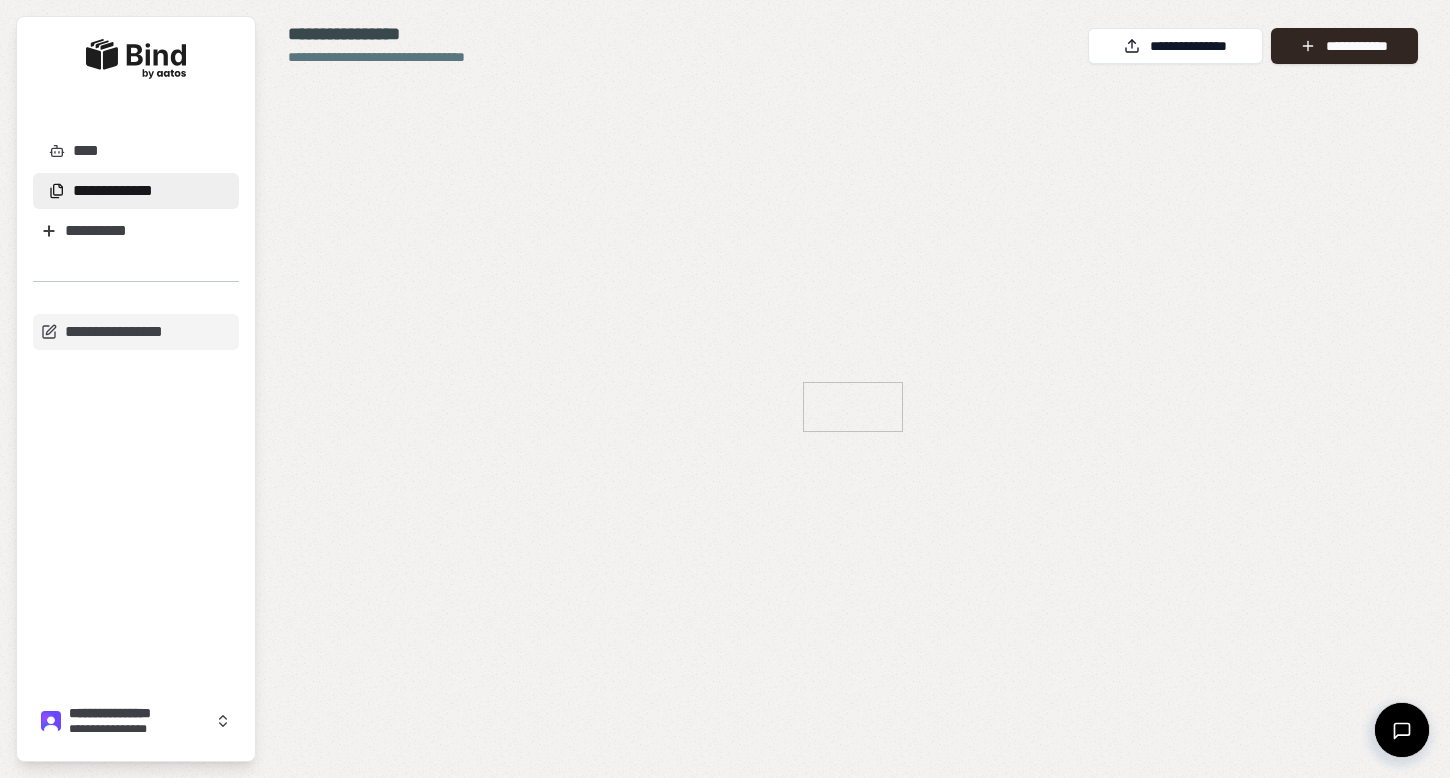 scroll, scrollTop: 0, scrollLeft: 0, axis: both 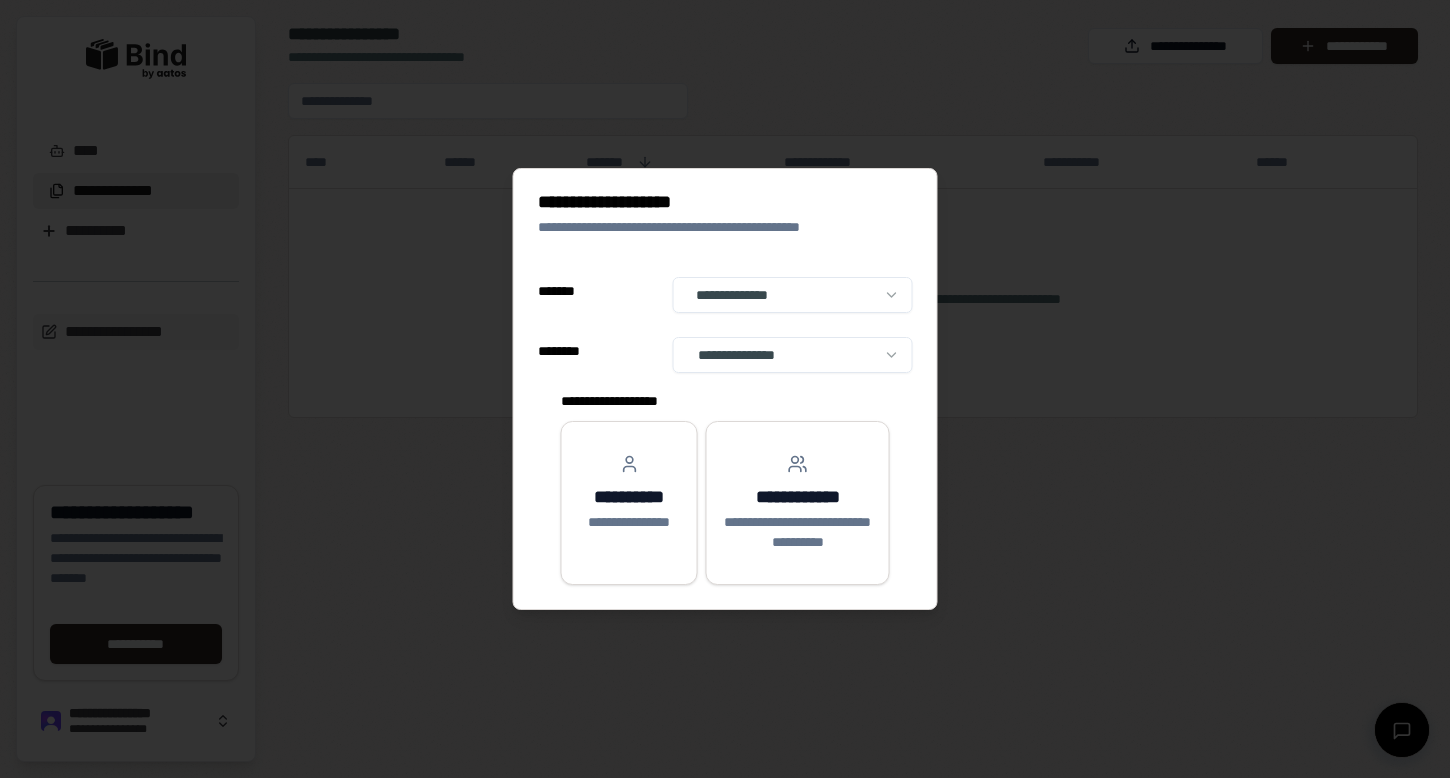 select on "**" 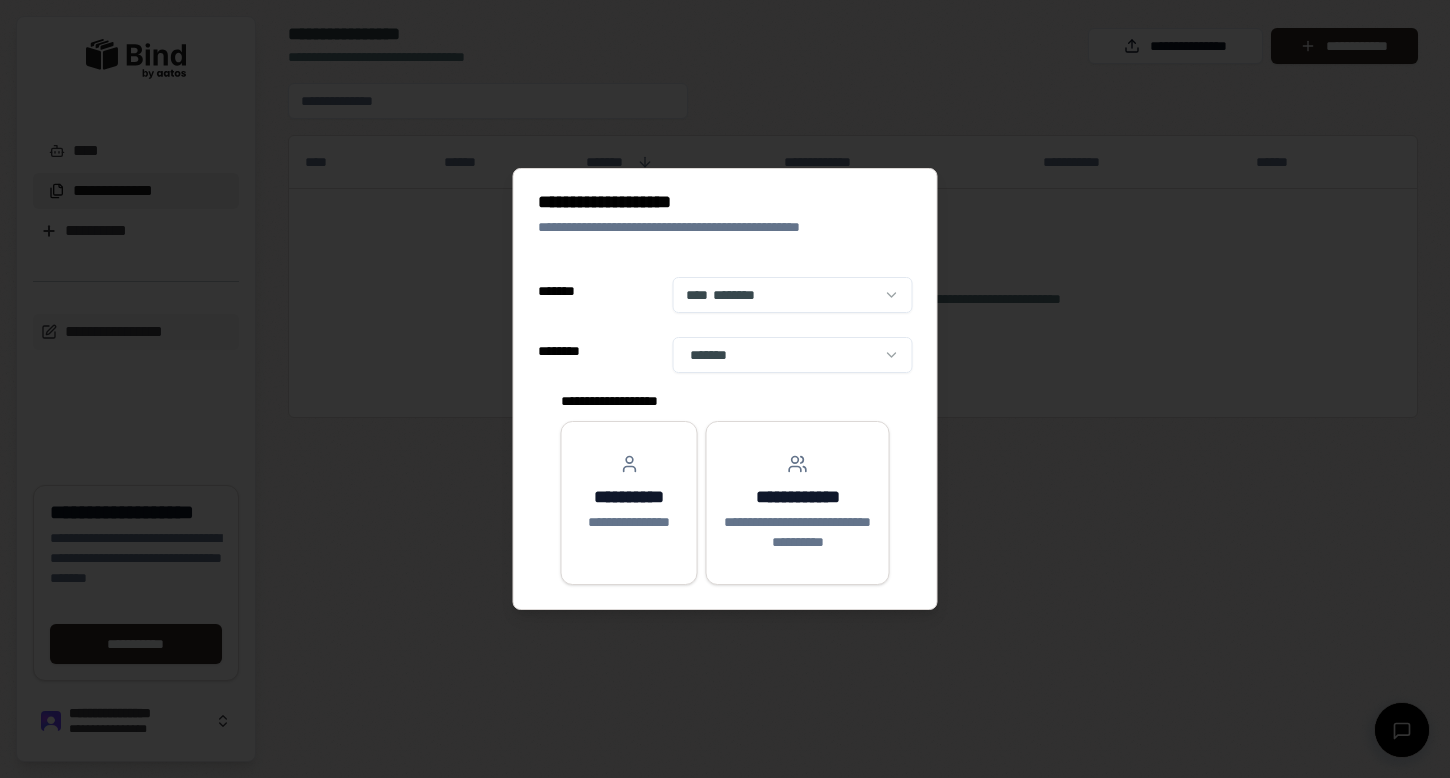 click on "**********" at bounding box center [725, 389] 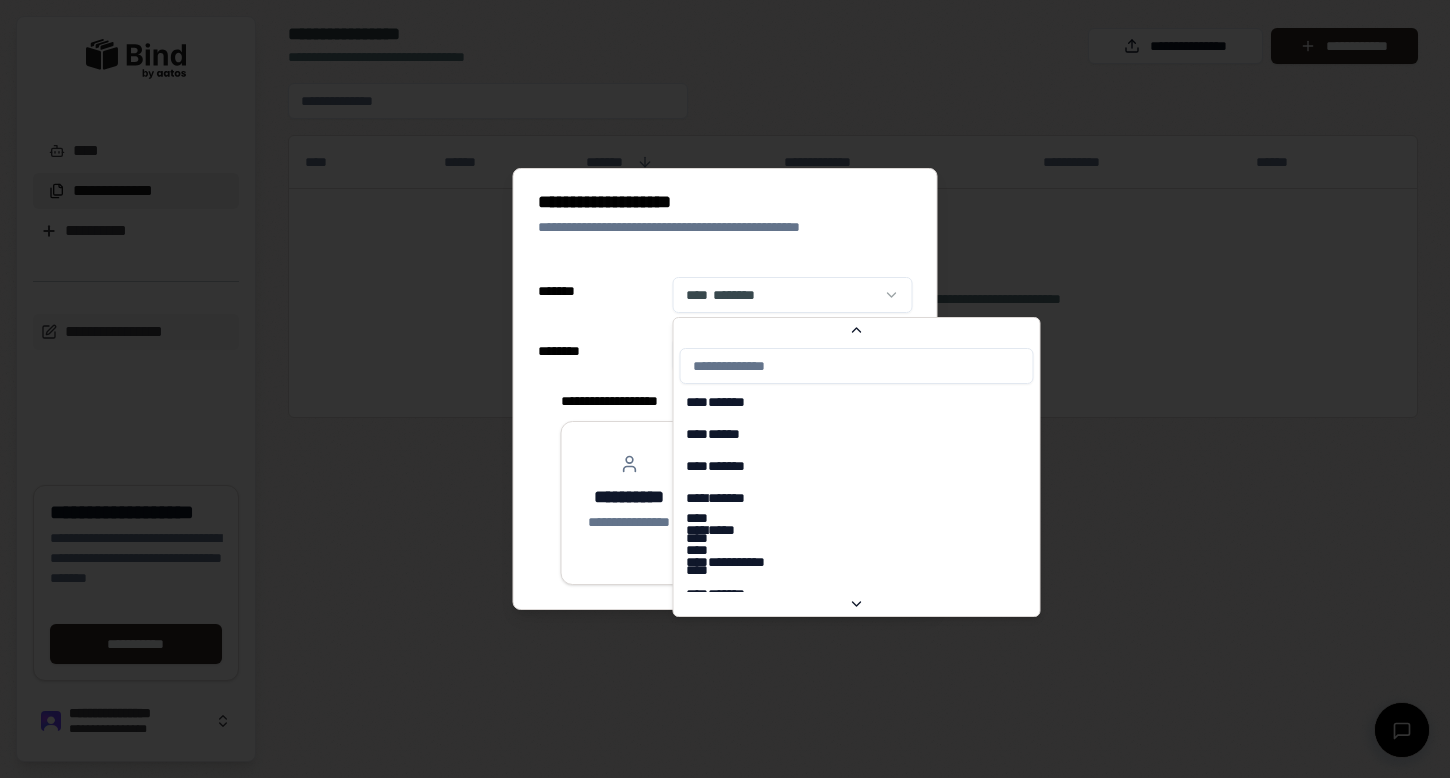 scroll, scrollTop: 6930, scrollLeft: 0, axis: vertical 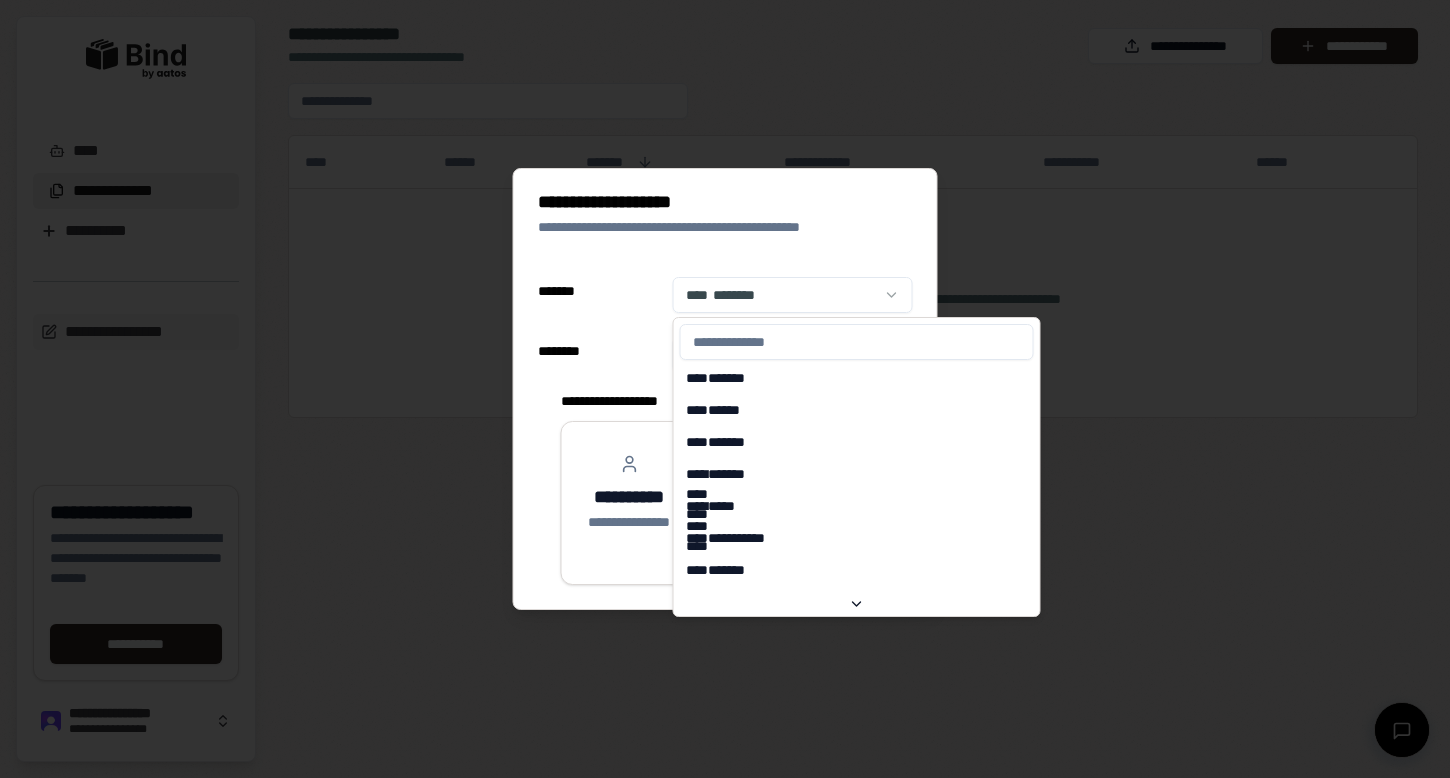 click at bounding box center (857, 342) 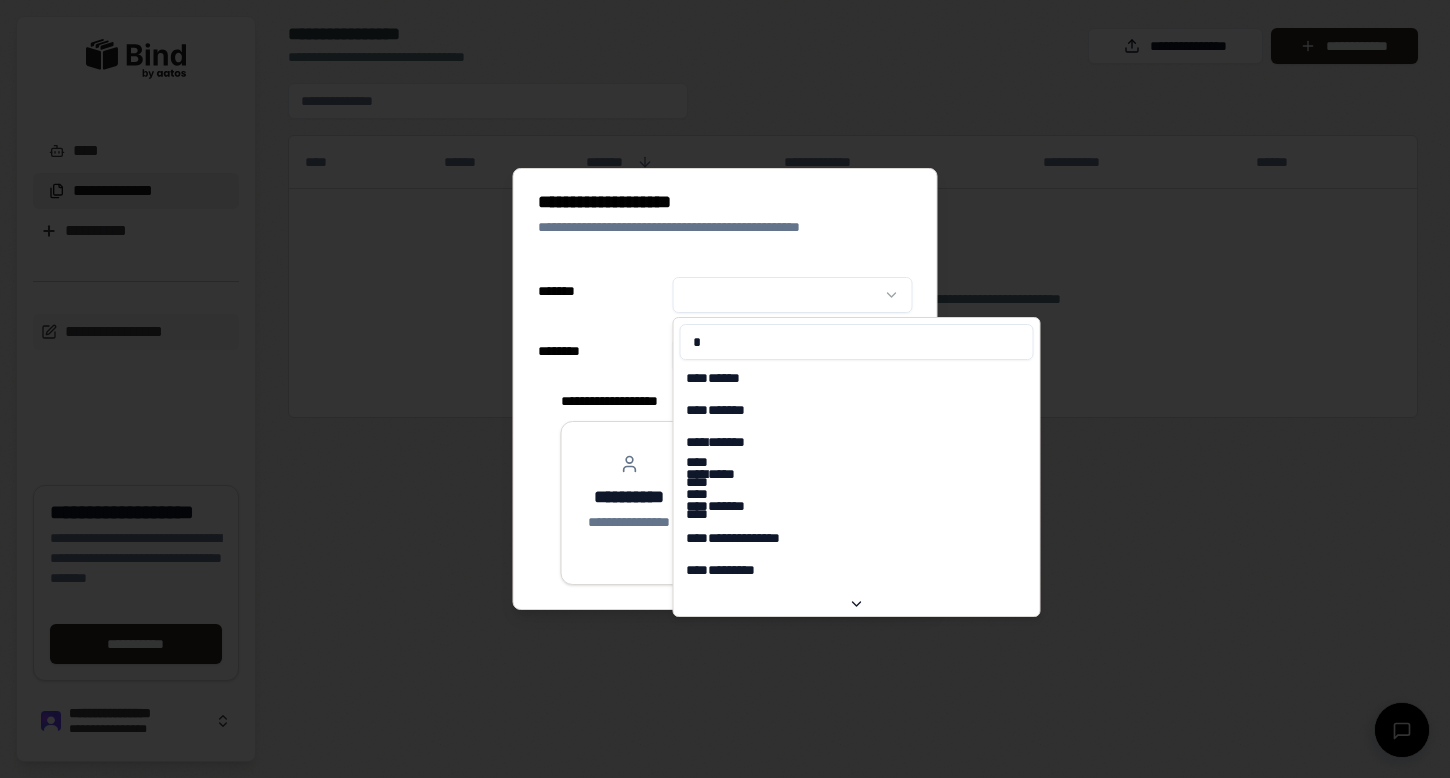 select on "******" 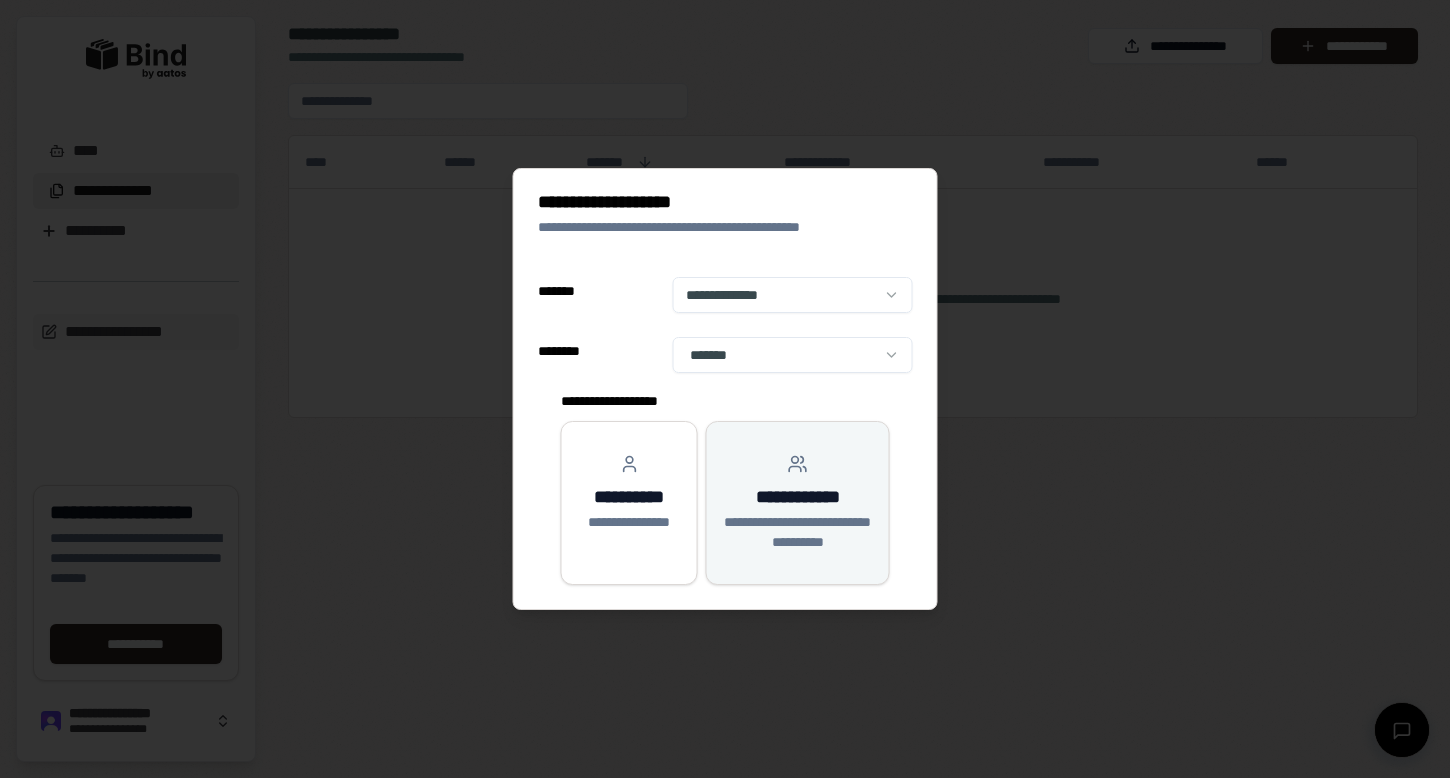 click on "**********" at bounding box center (797, 497) 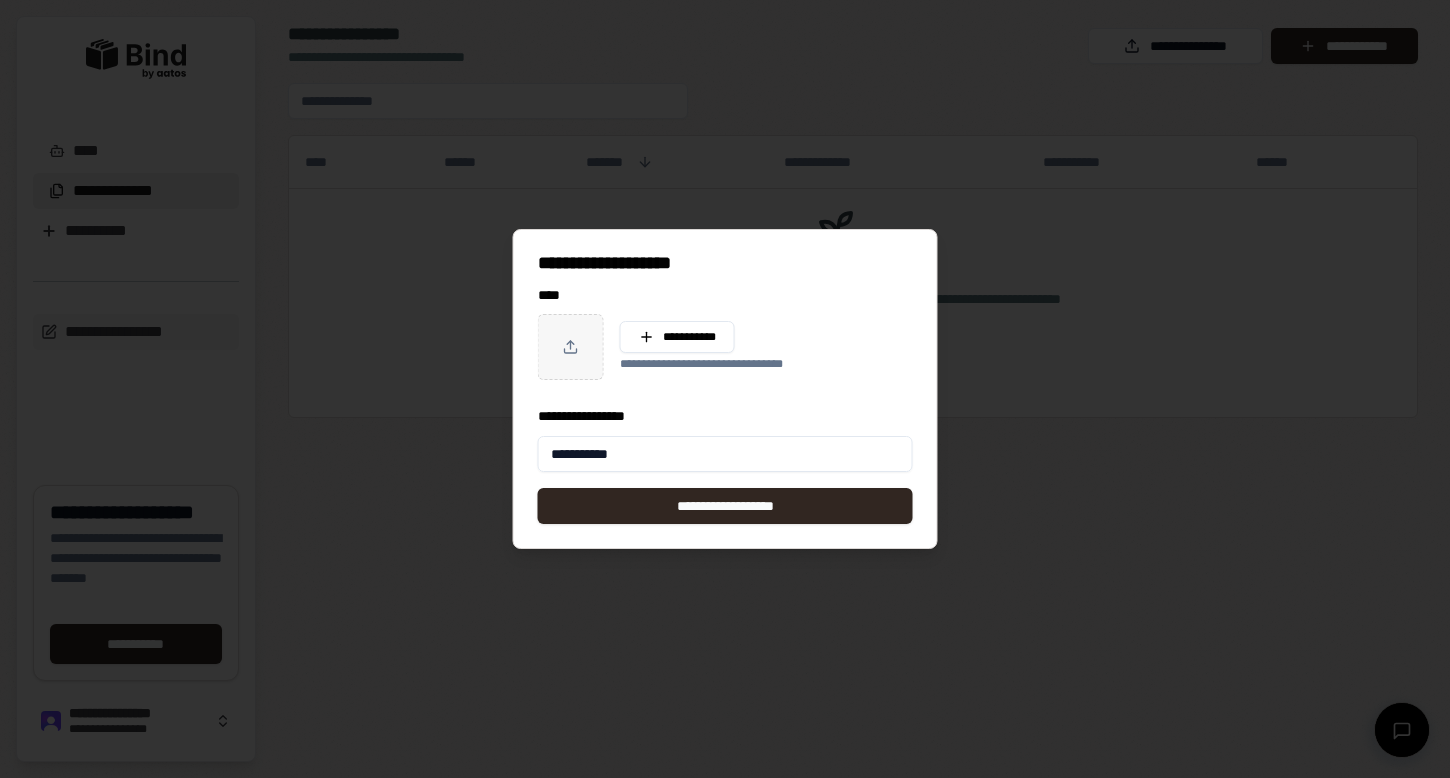 type on "**********" 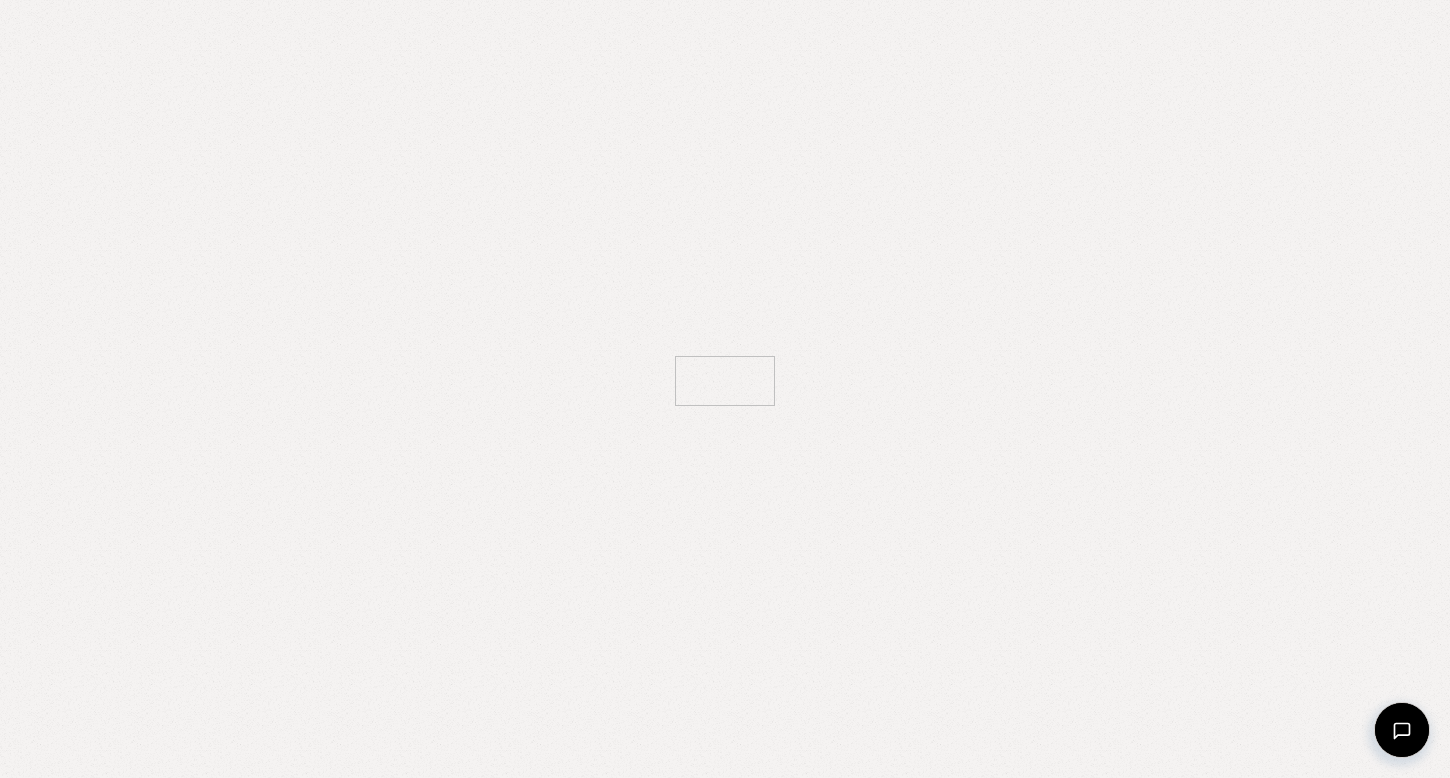 scroll, scrollTop: 0, scrollLeft: 0, axis: both 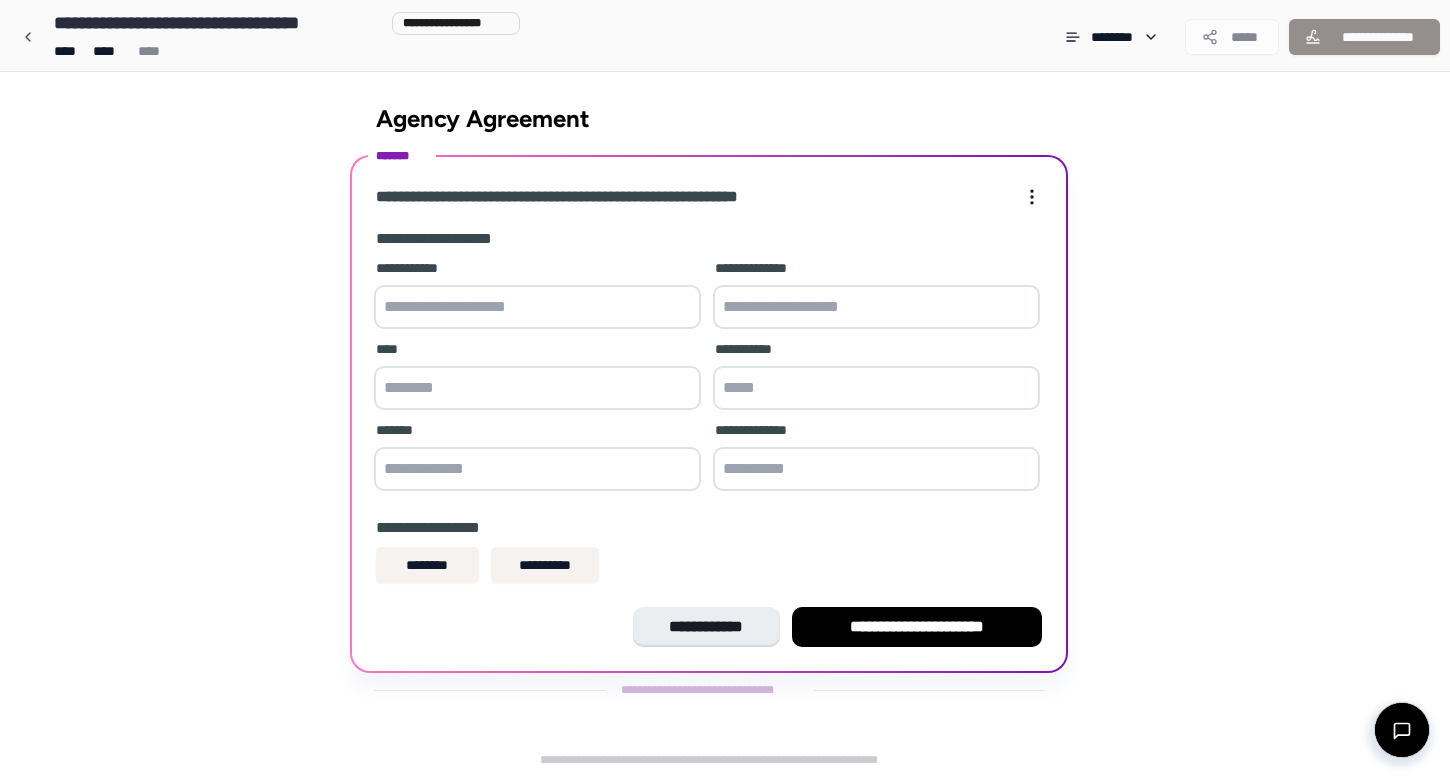 click at bounding box center [537, 307] 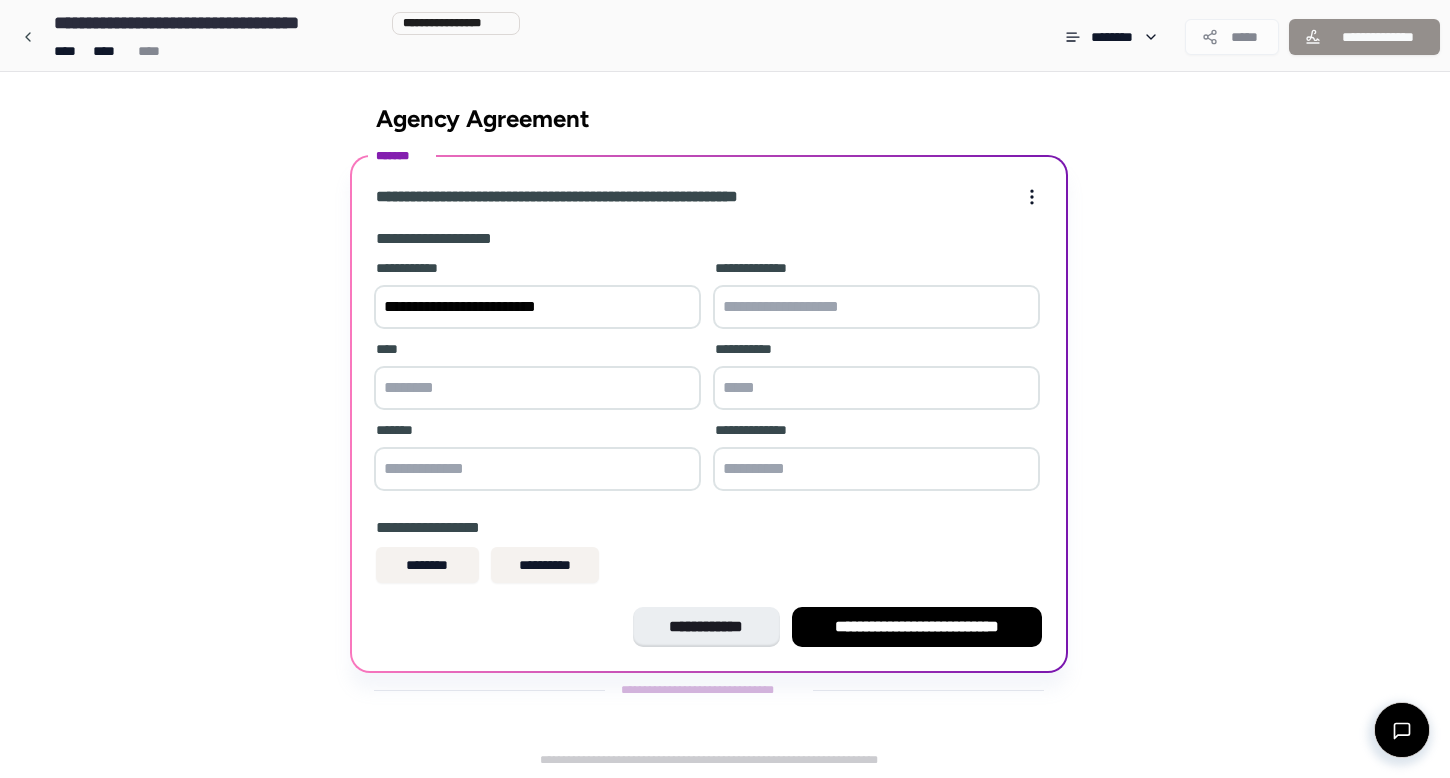 type on "**********" 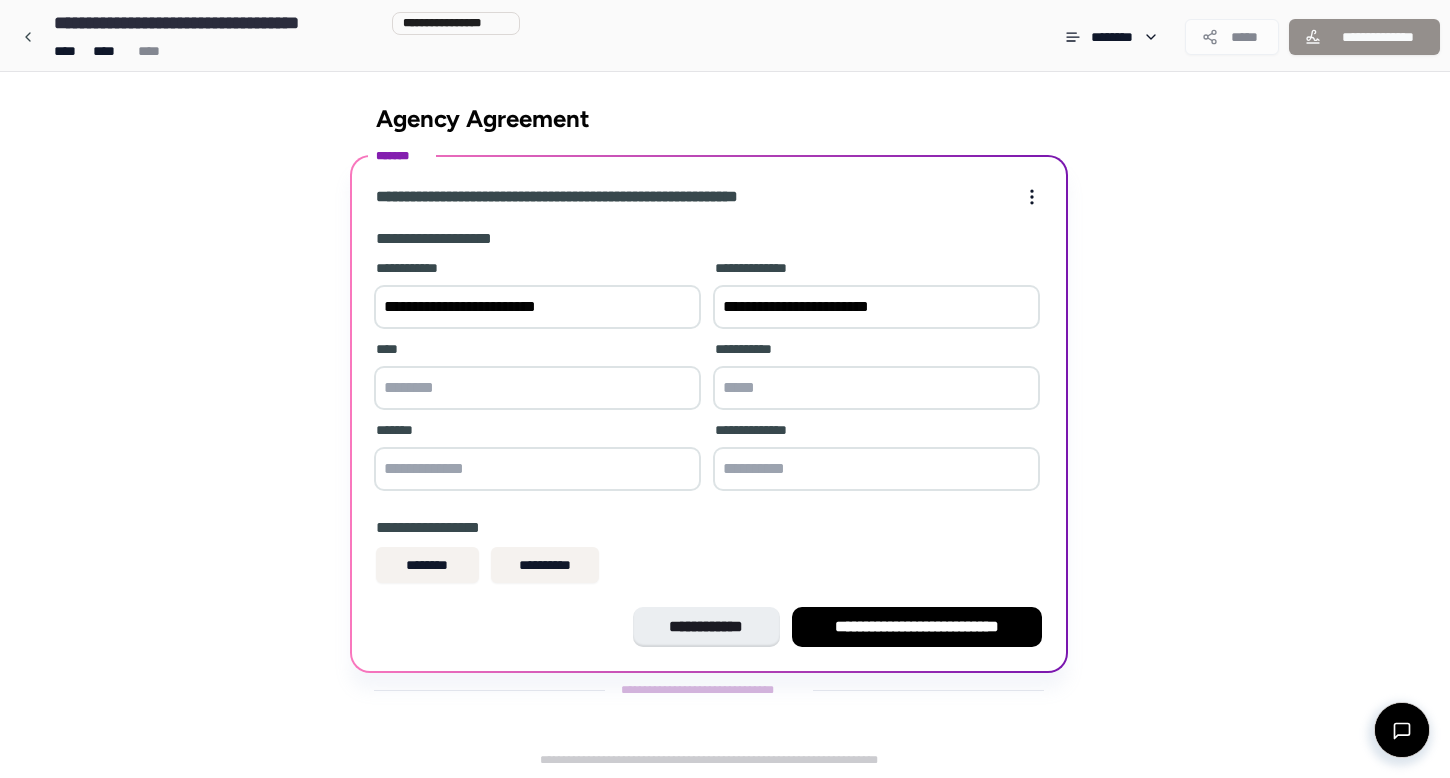 type on "**********" 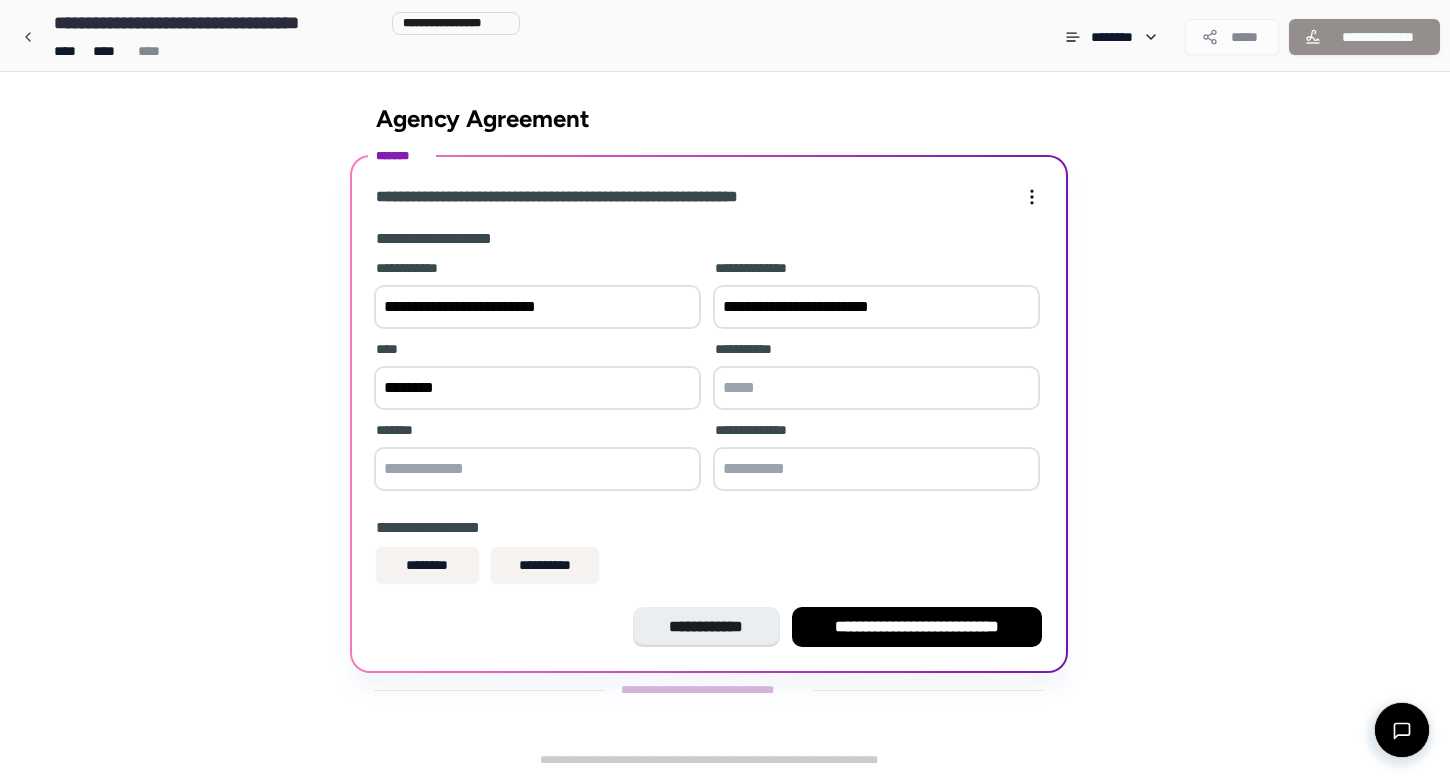 type on "********" 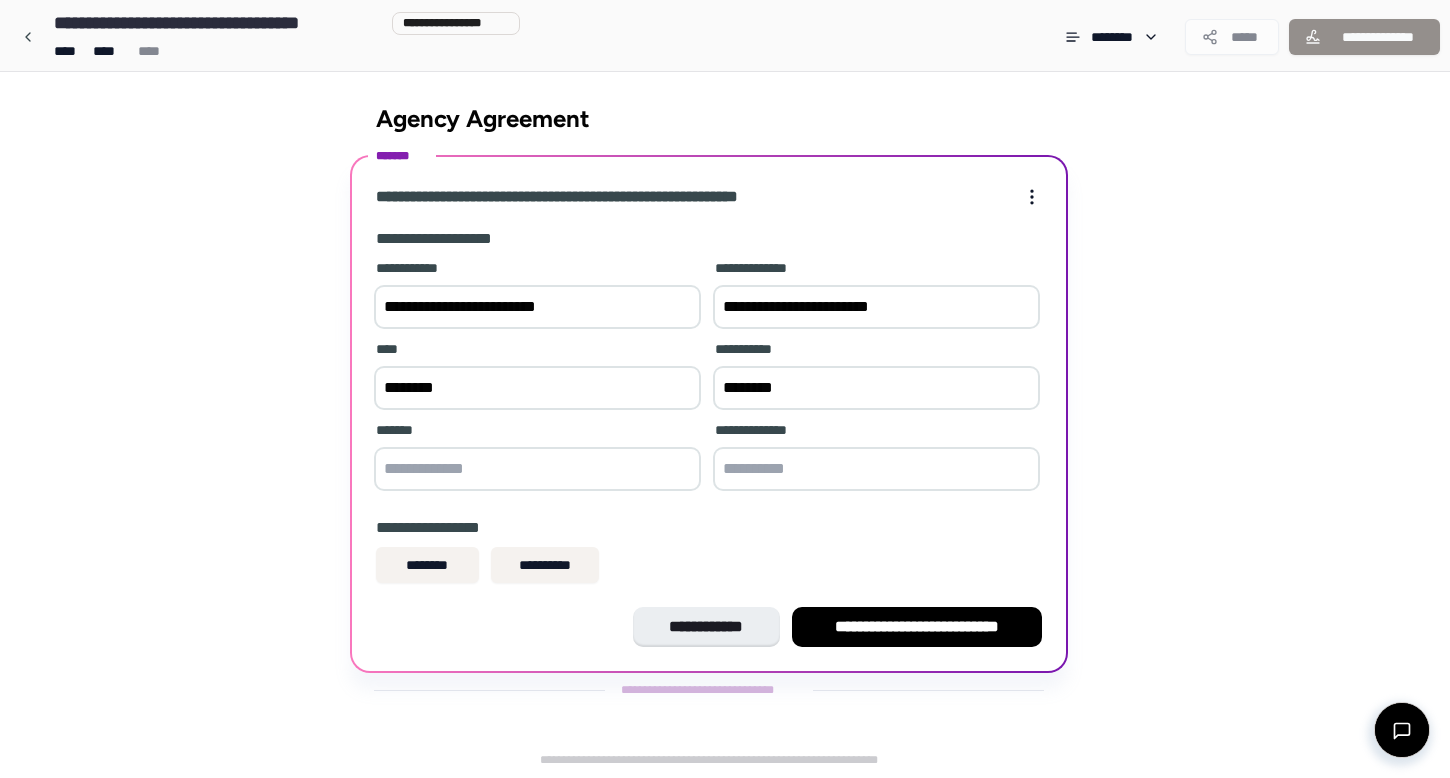 type on "********" 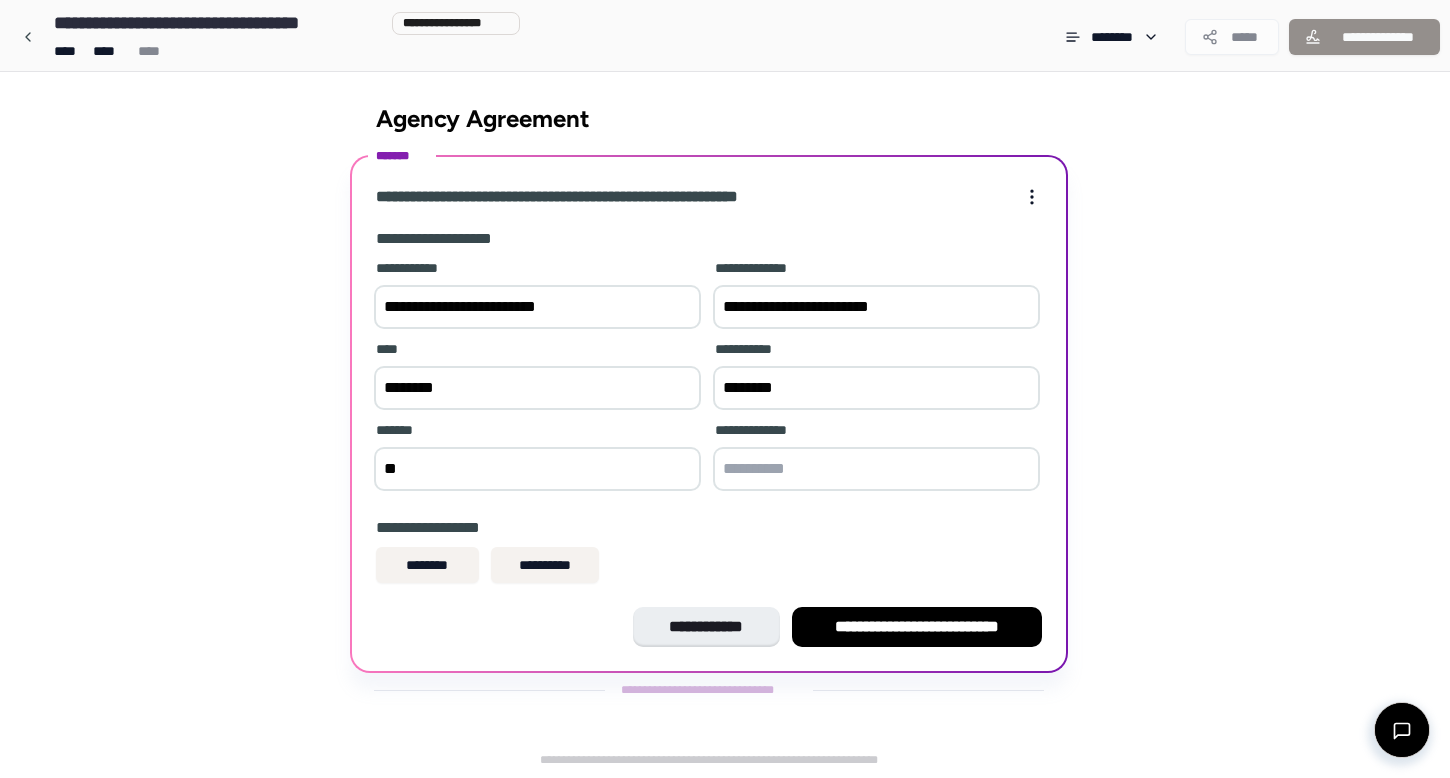 type on "**" 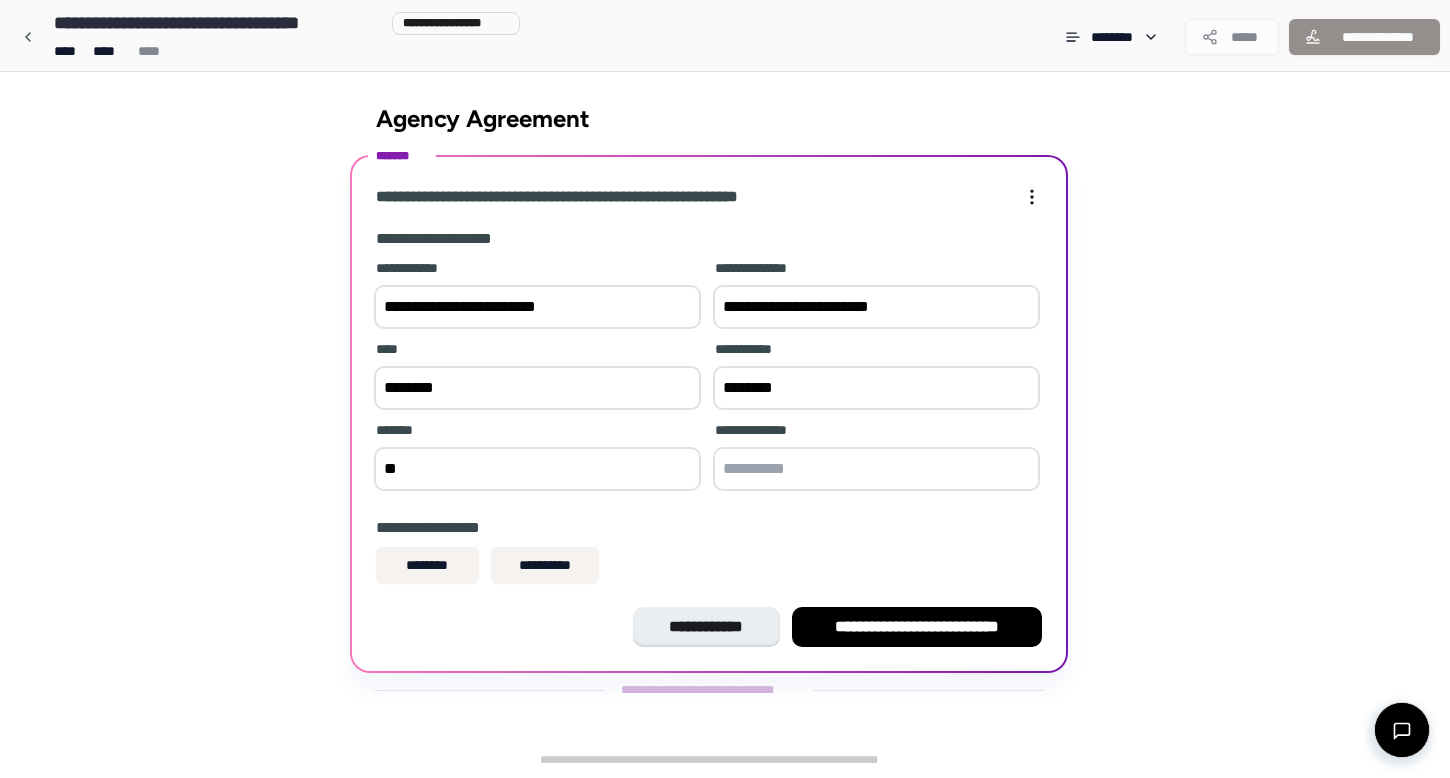 paste on "********" 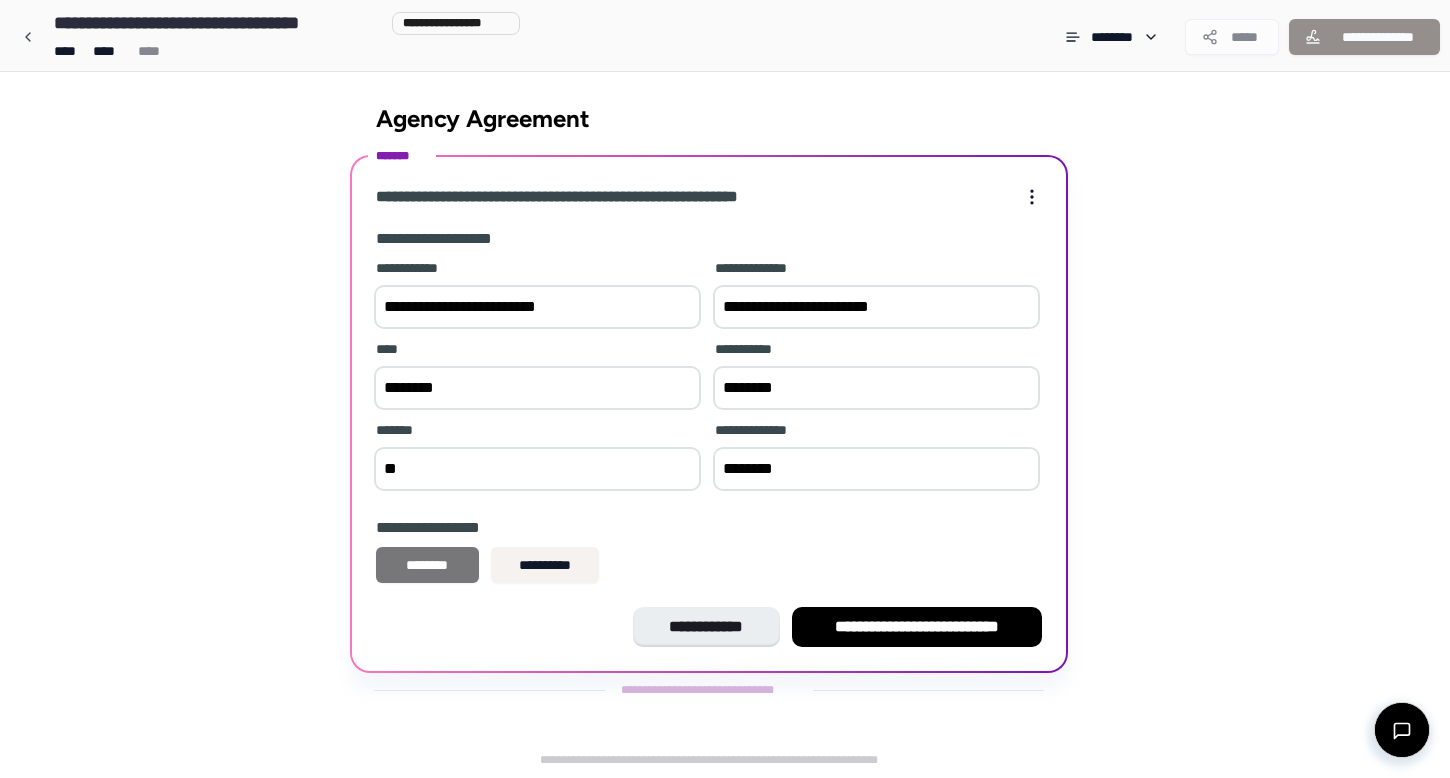 type on "********" 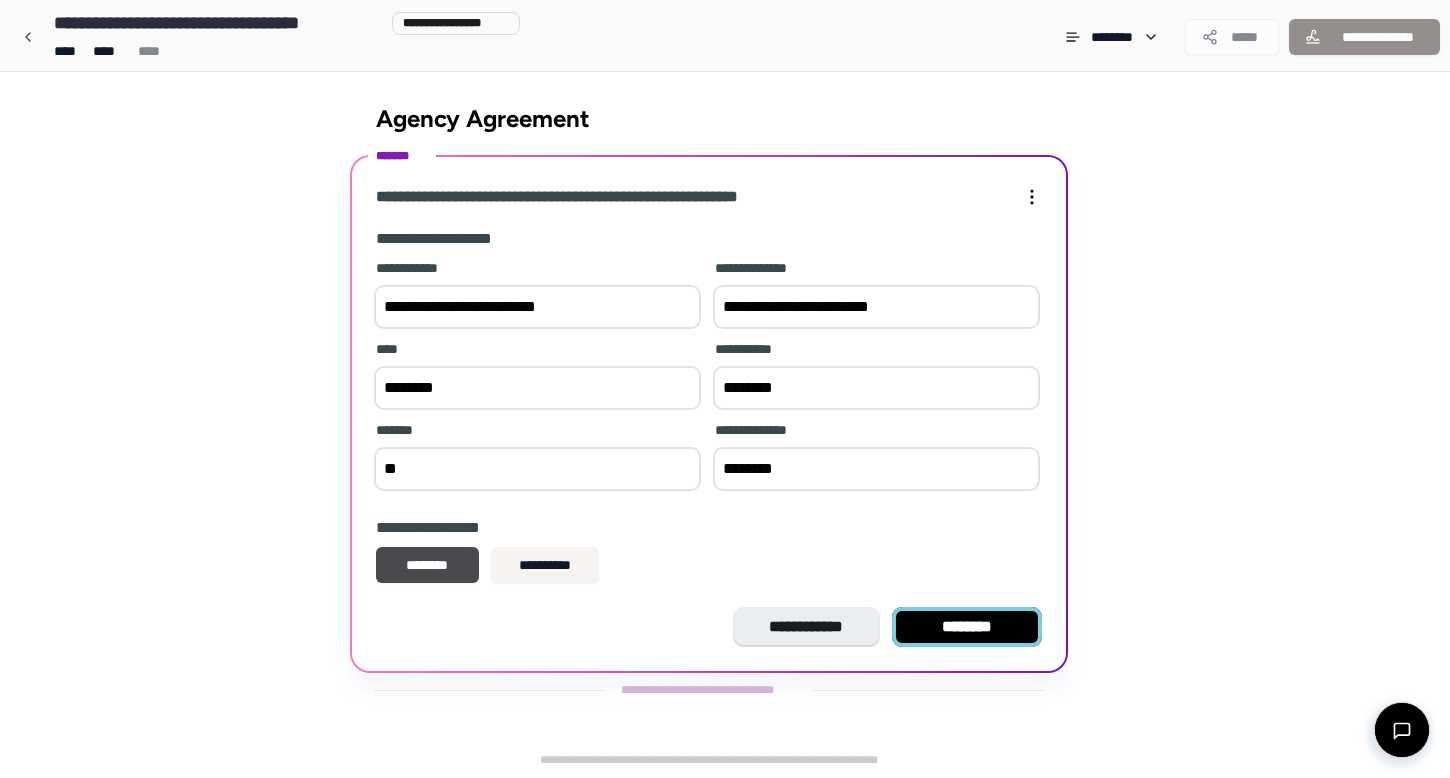 click on "********" at bounding box center (967, 627) 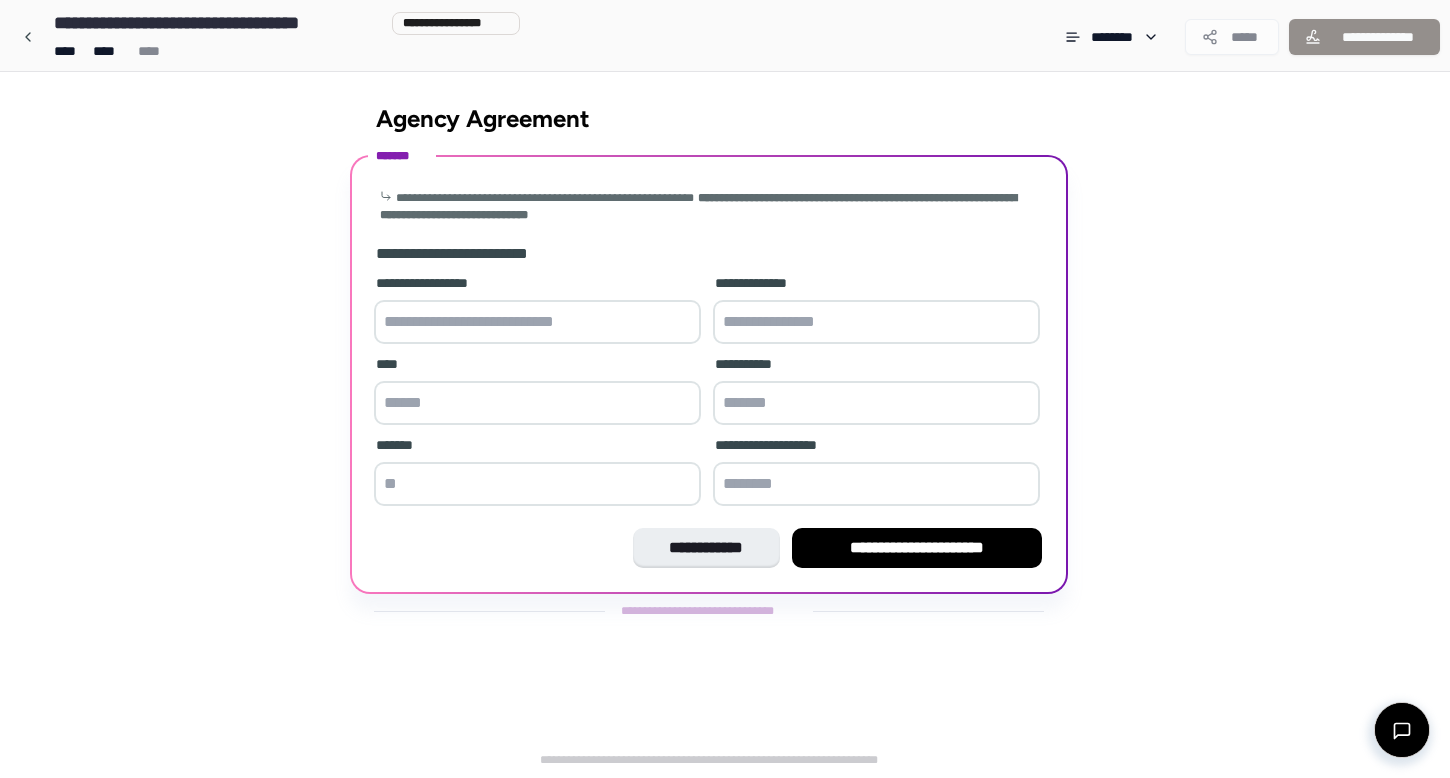 click at bounding box center [537, 322] 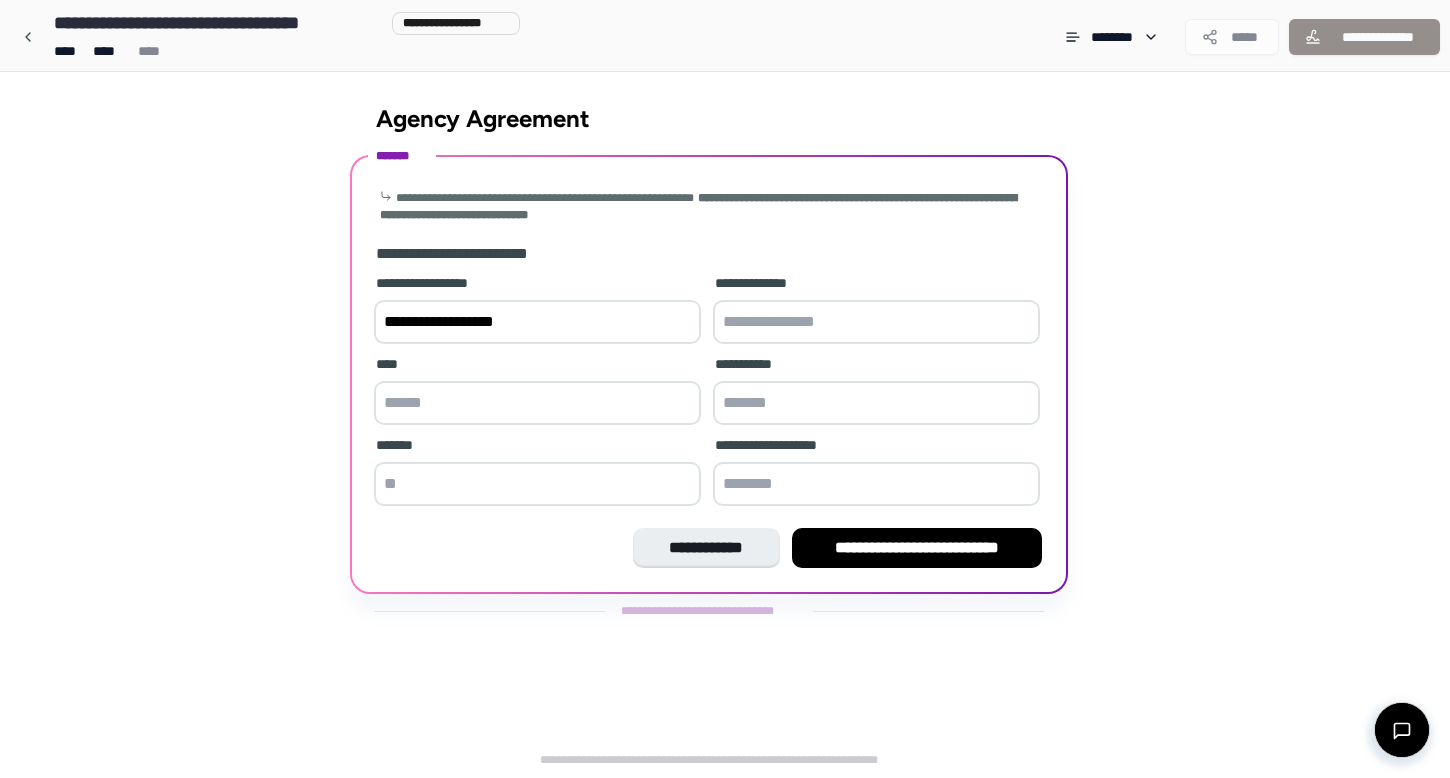 type on "**********" 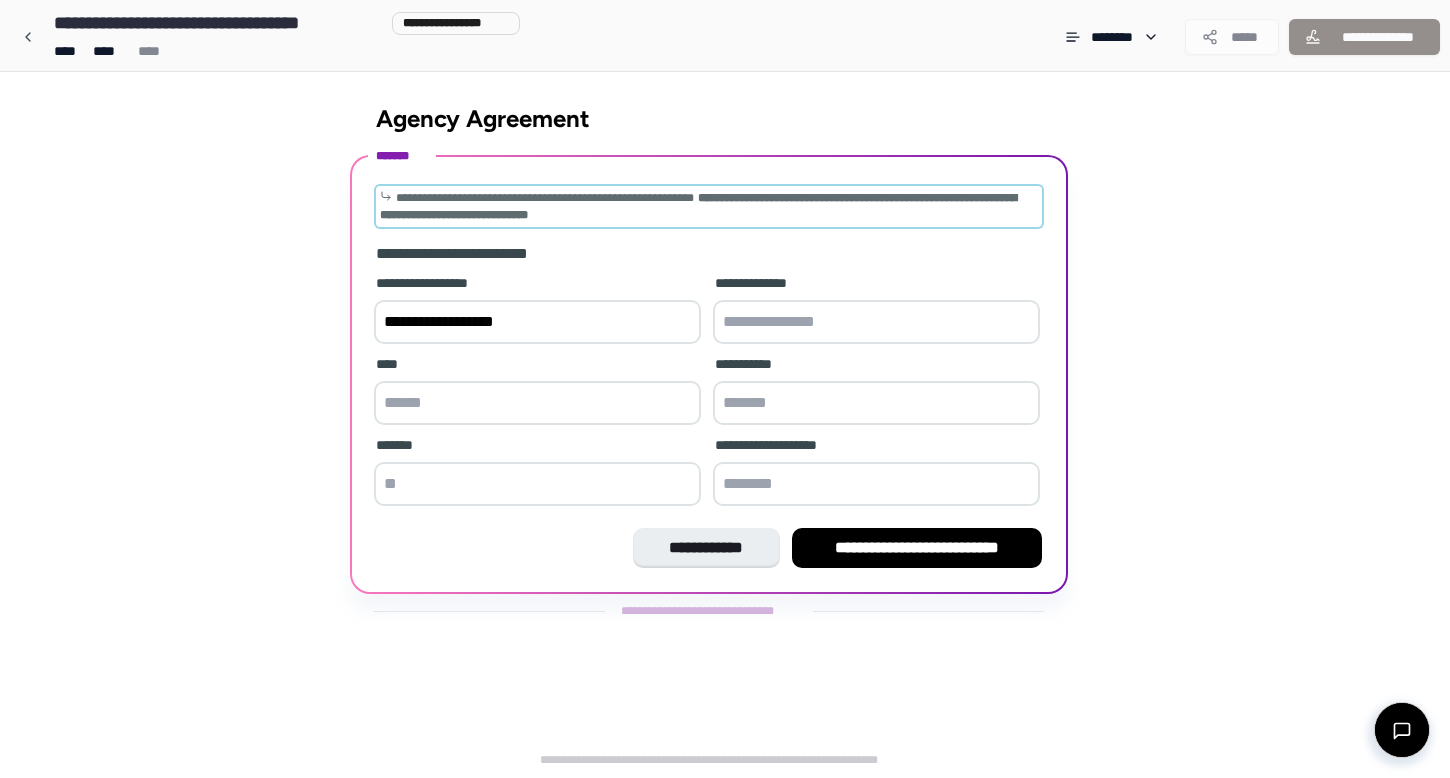 paste on "**********" 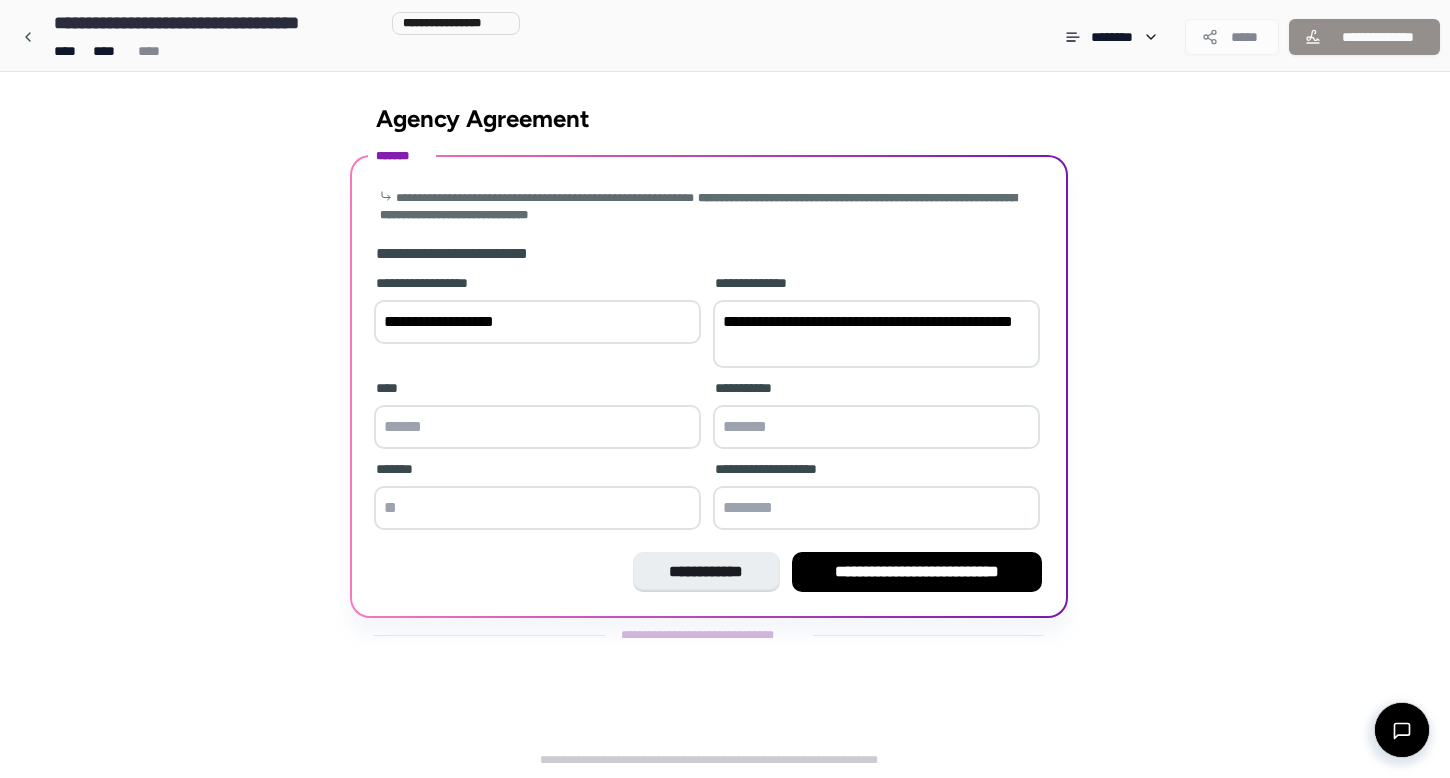 type on "**********" 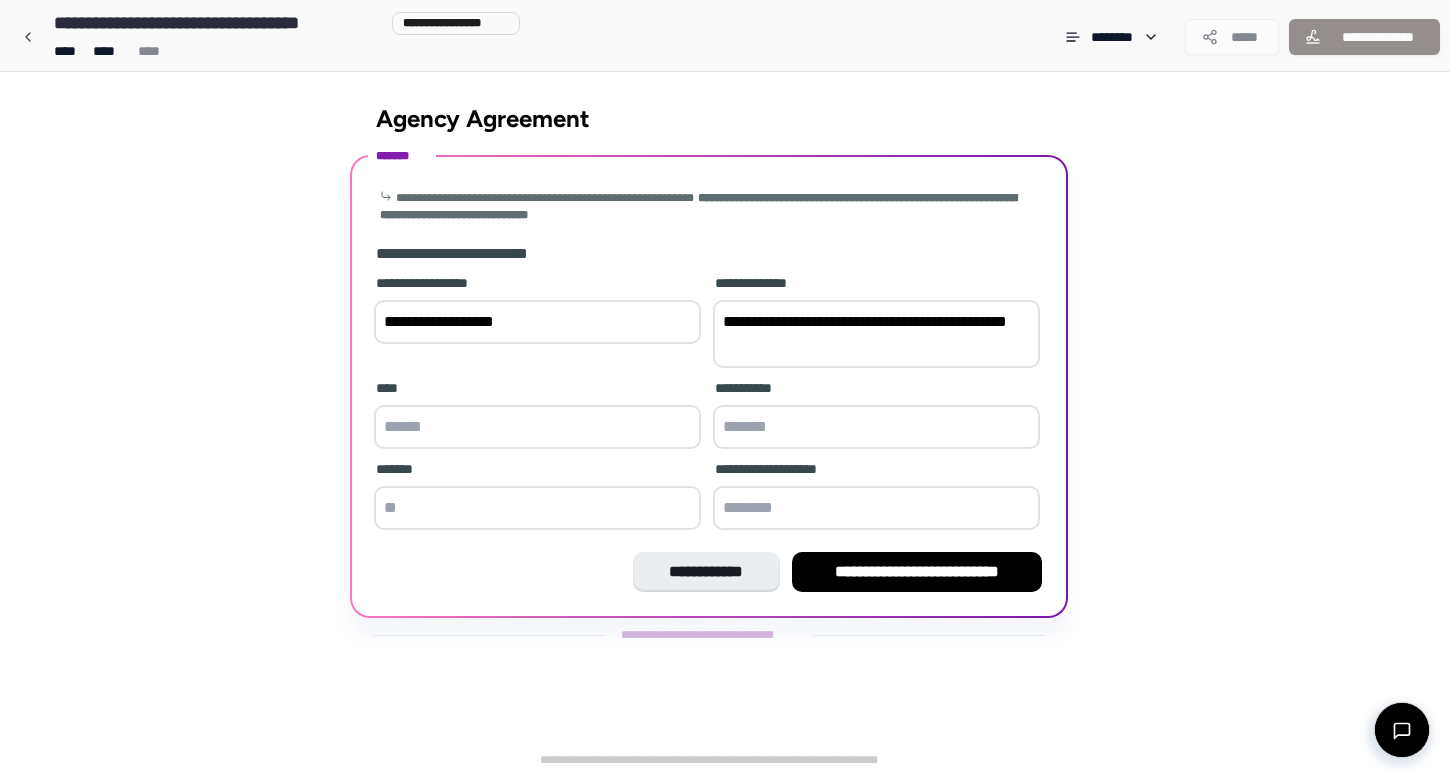 click at bounding box center (537, 508) 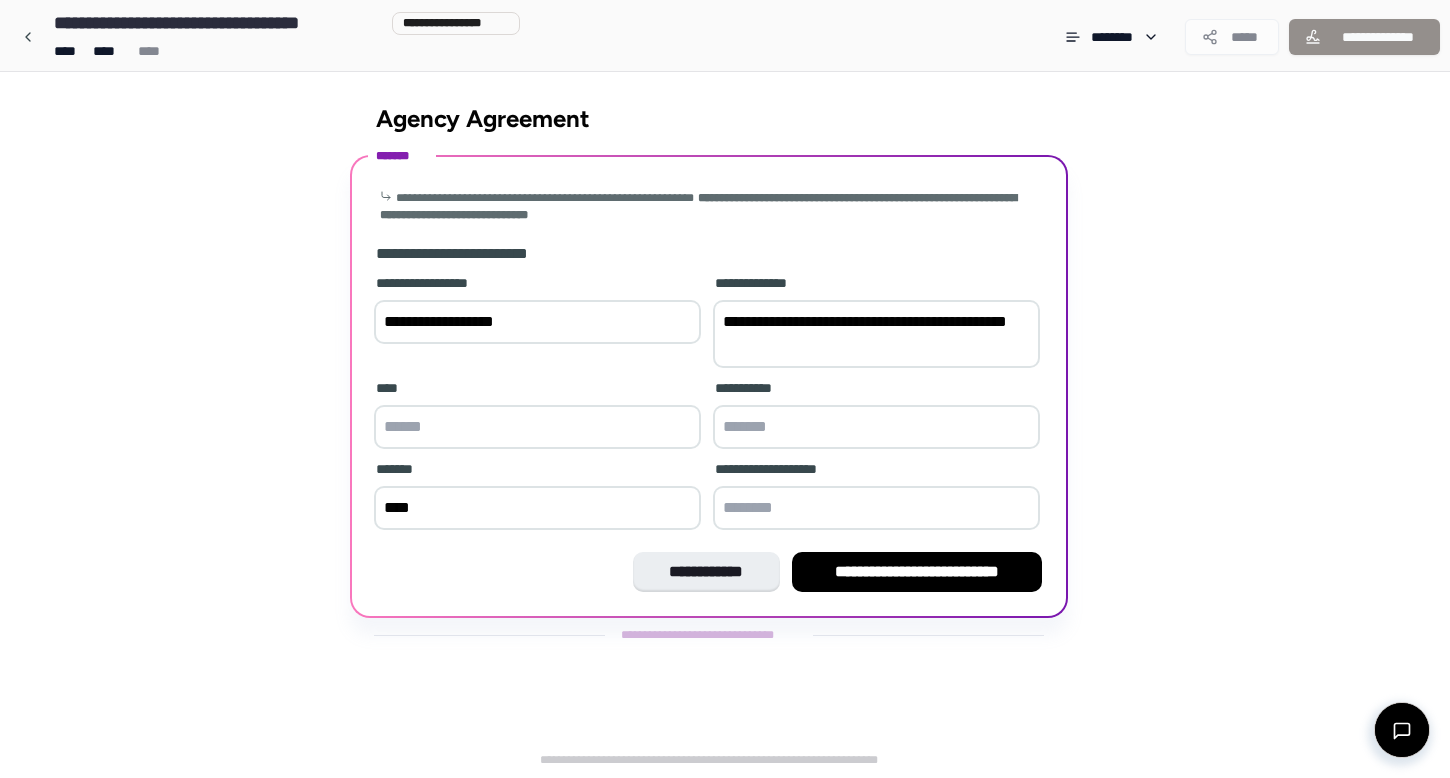 type on "****" 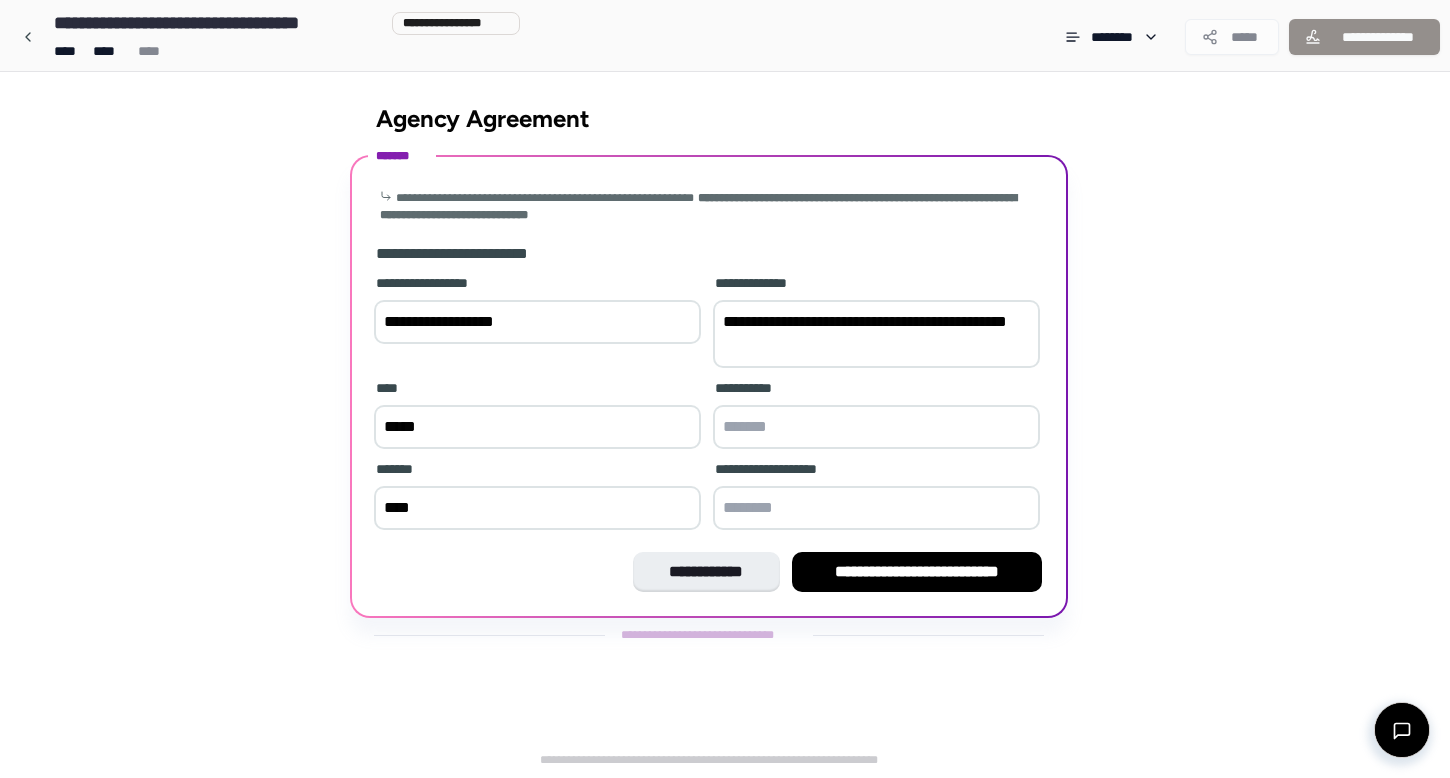 type on "*****" 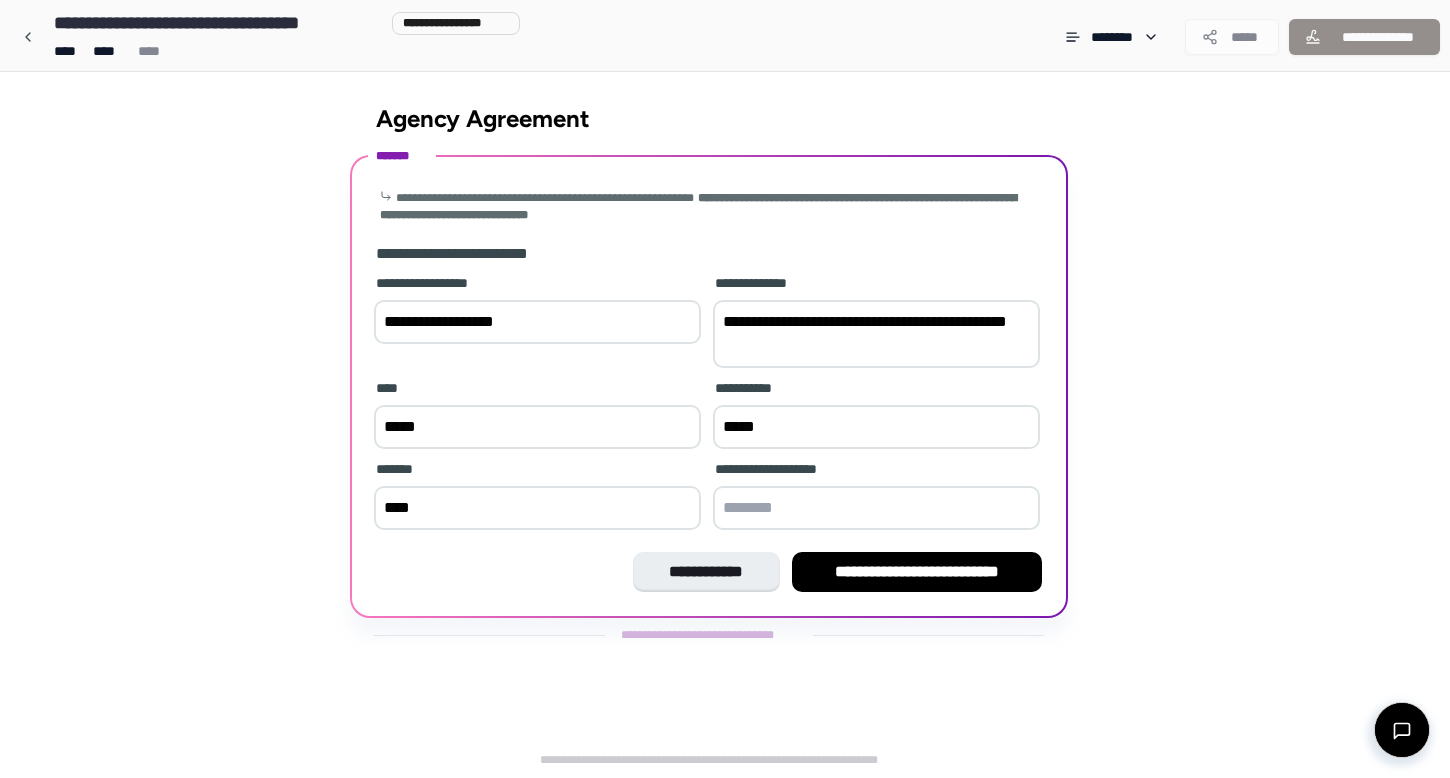 type on "*****" 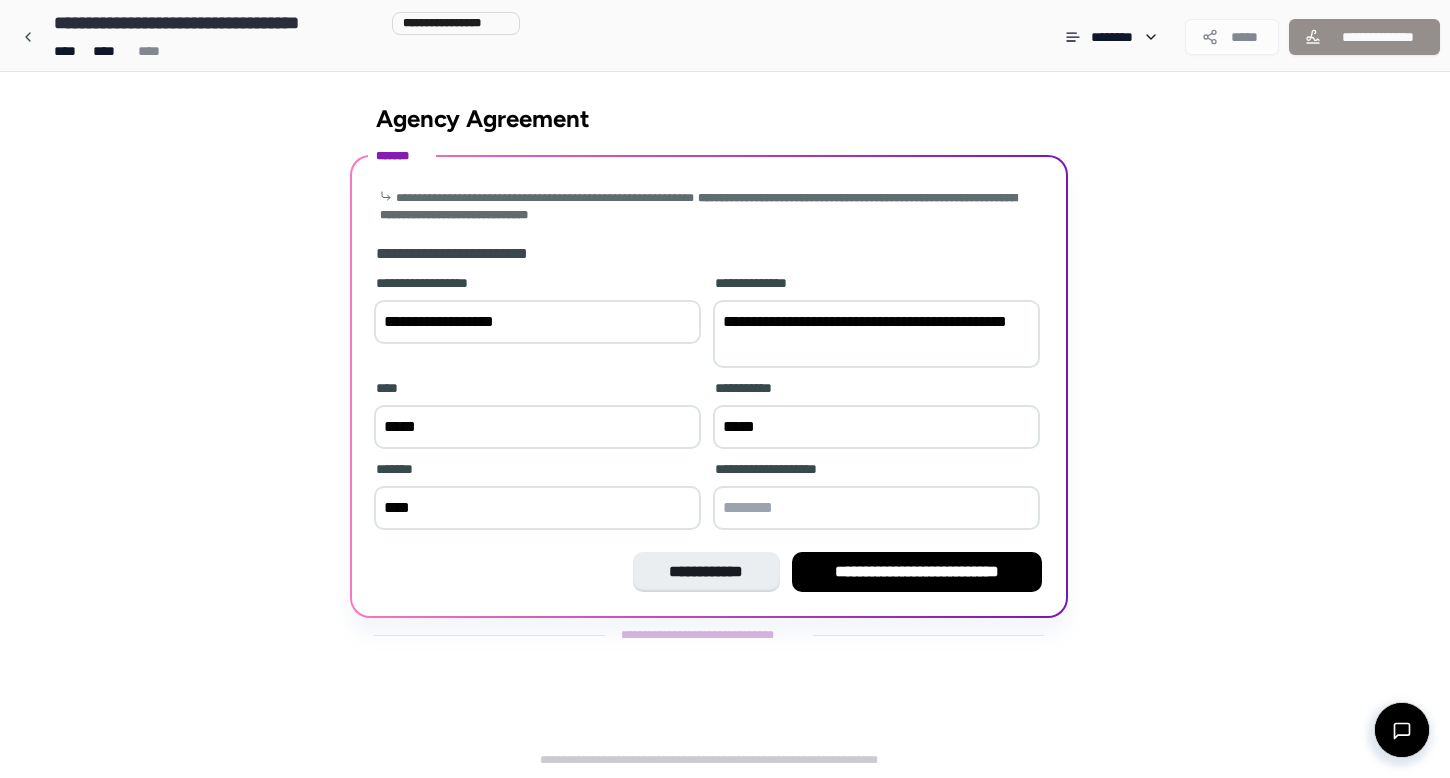 click at bounding box center [876, 508] 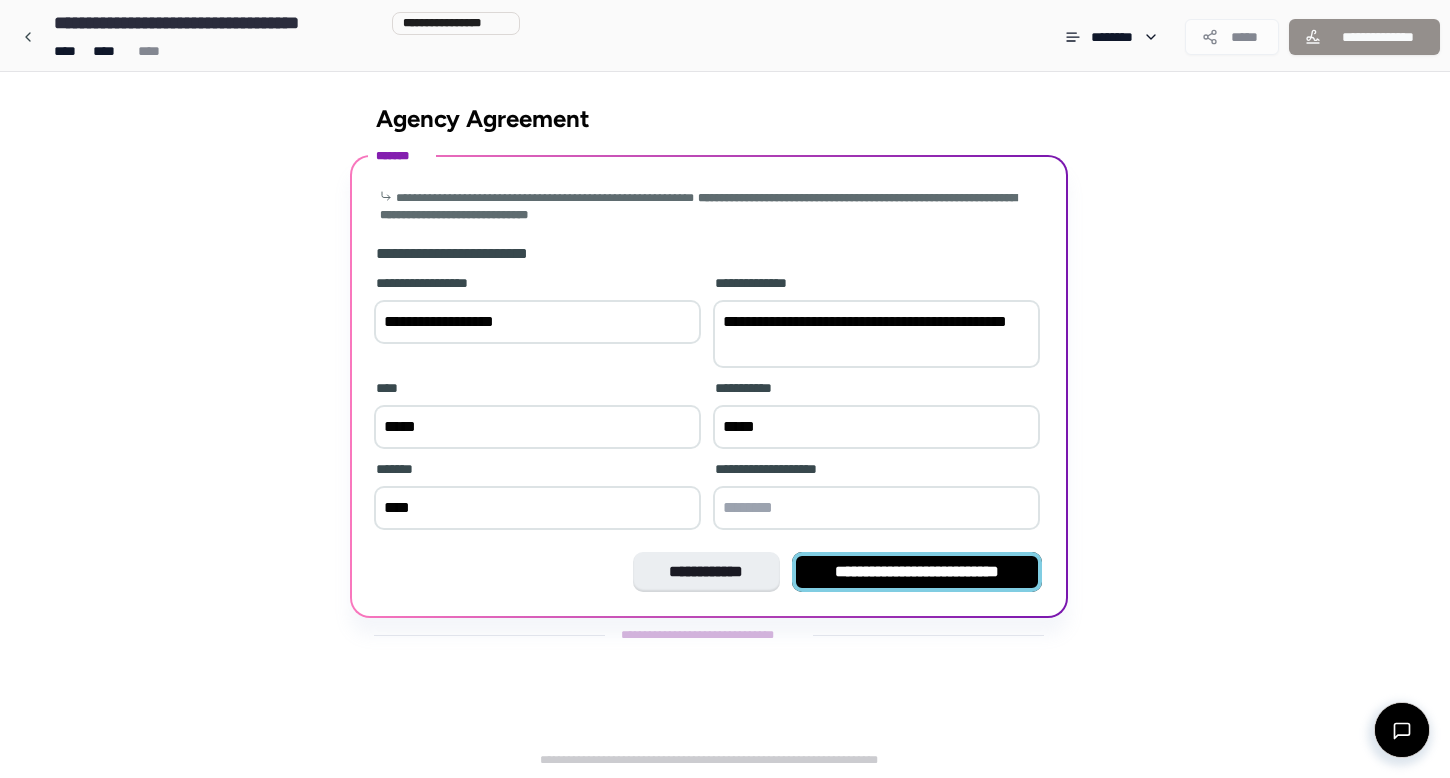 click on "**********" at bounding box center (917, 572) 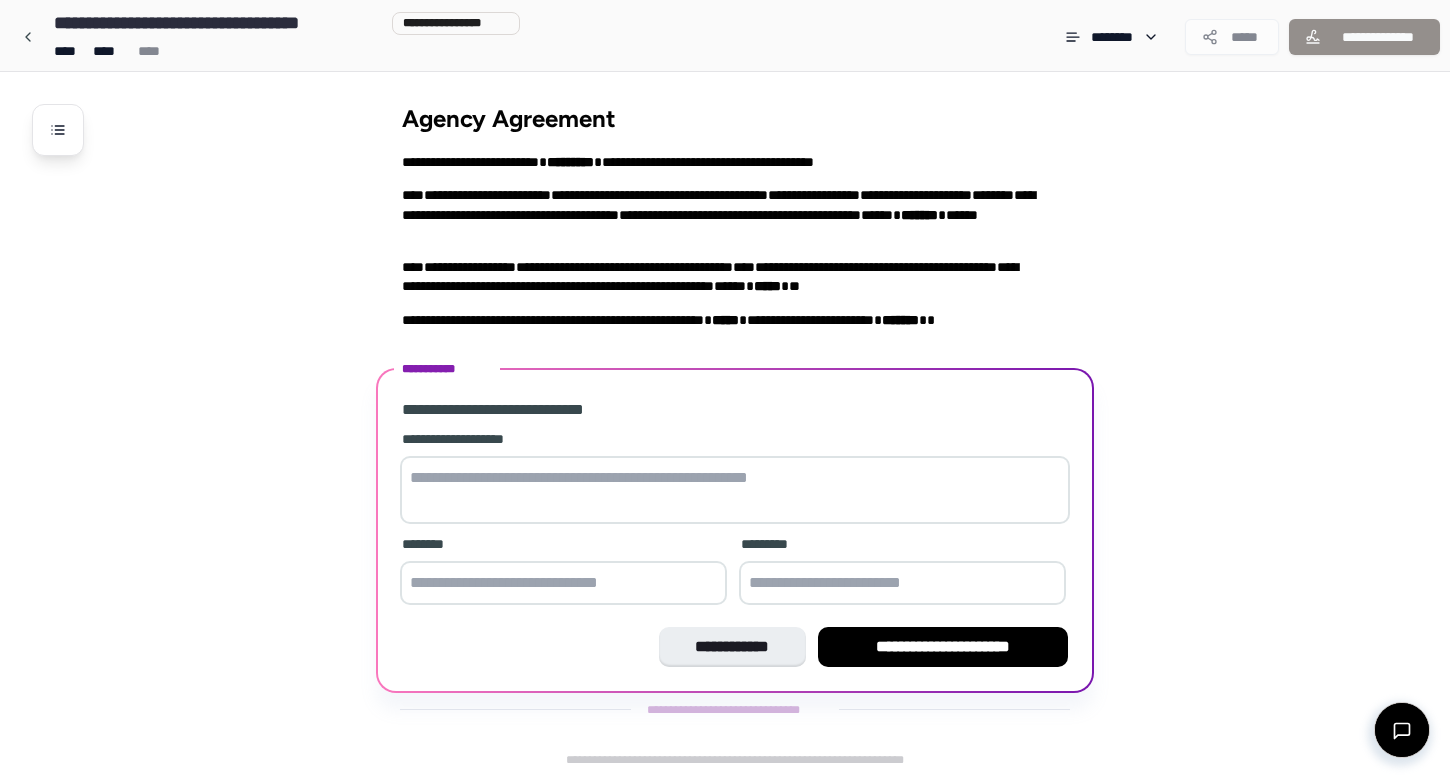 click at bounding box center (735, 490) 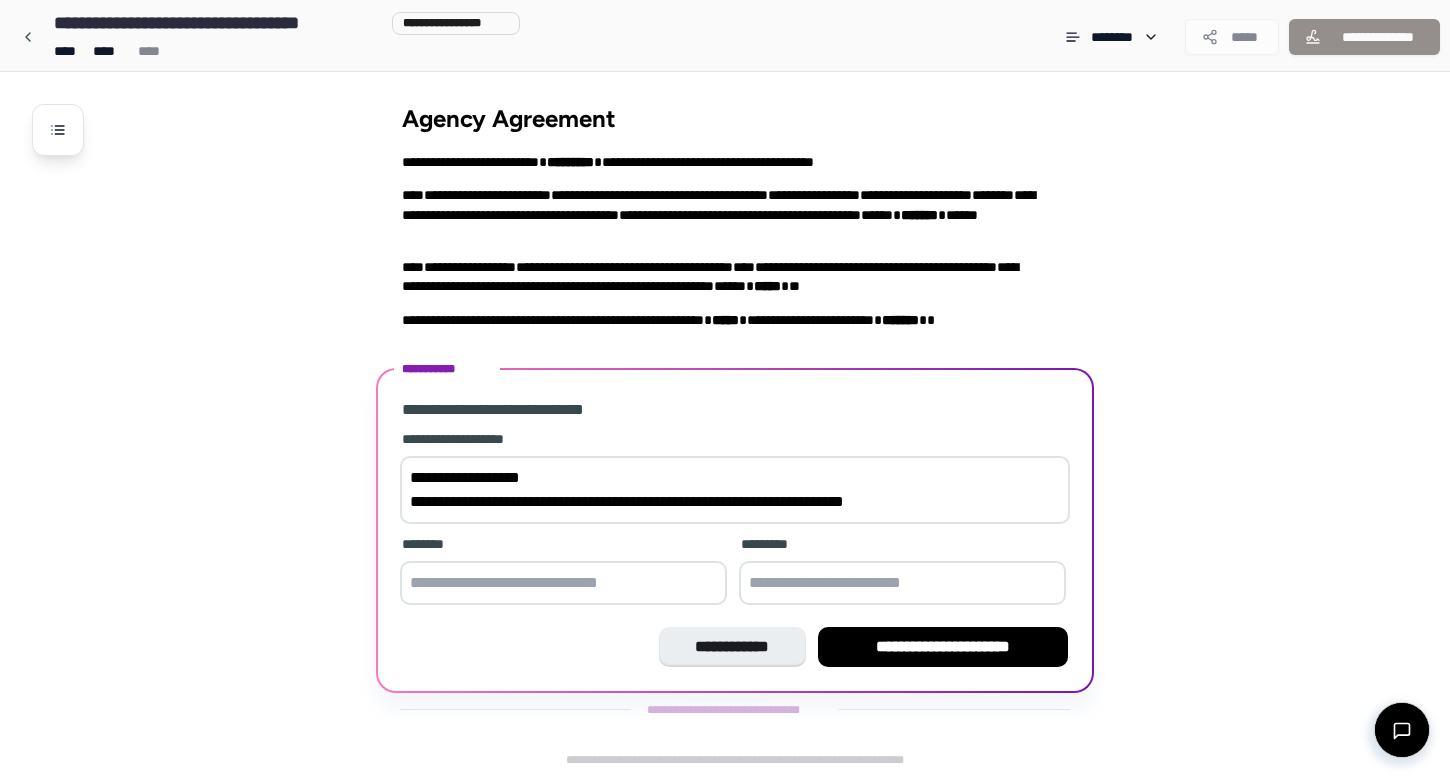 scroll, scrollTop: 617, scrollLeft: 0, axis: vertical 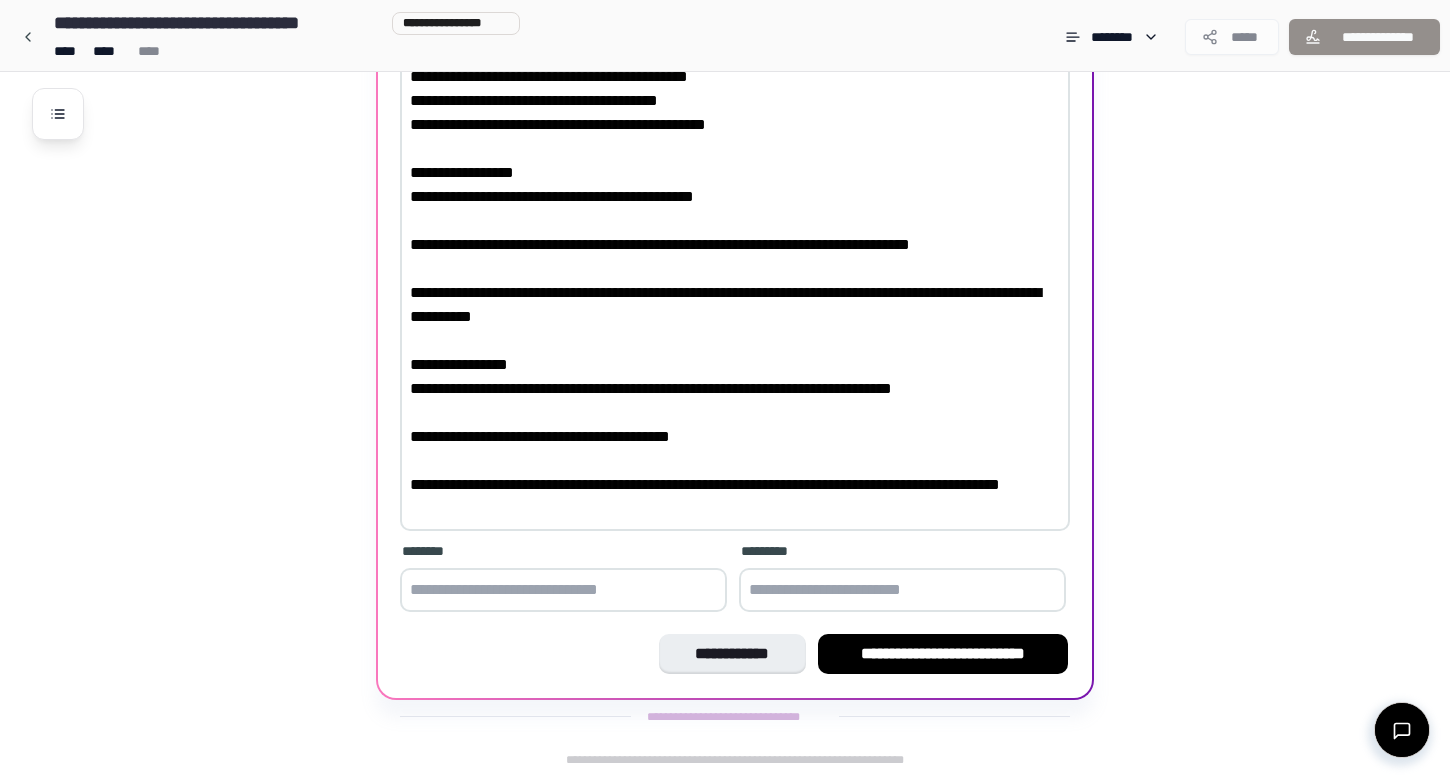 type on "**********" 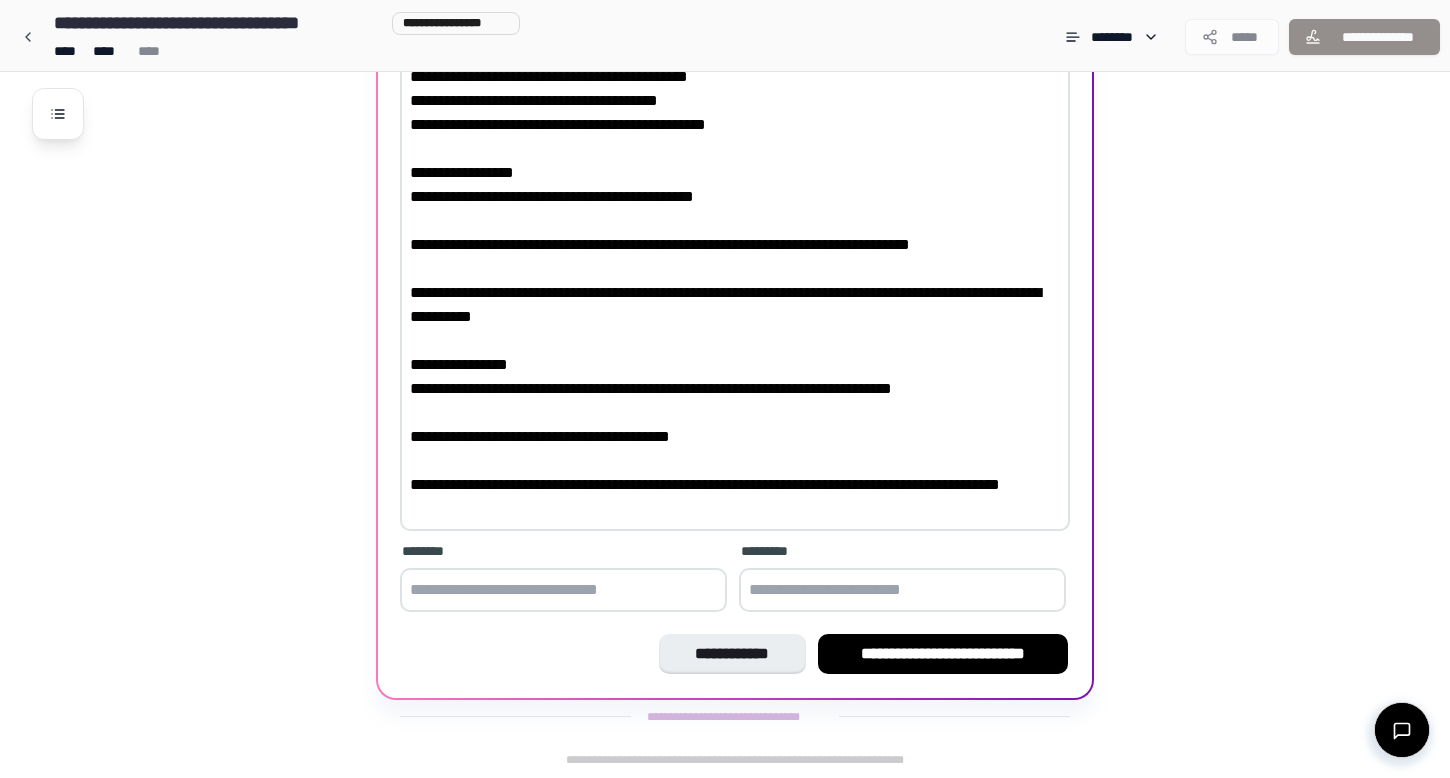 click at bounding box center (563, 590) 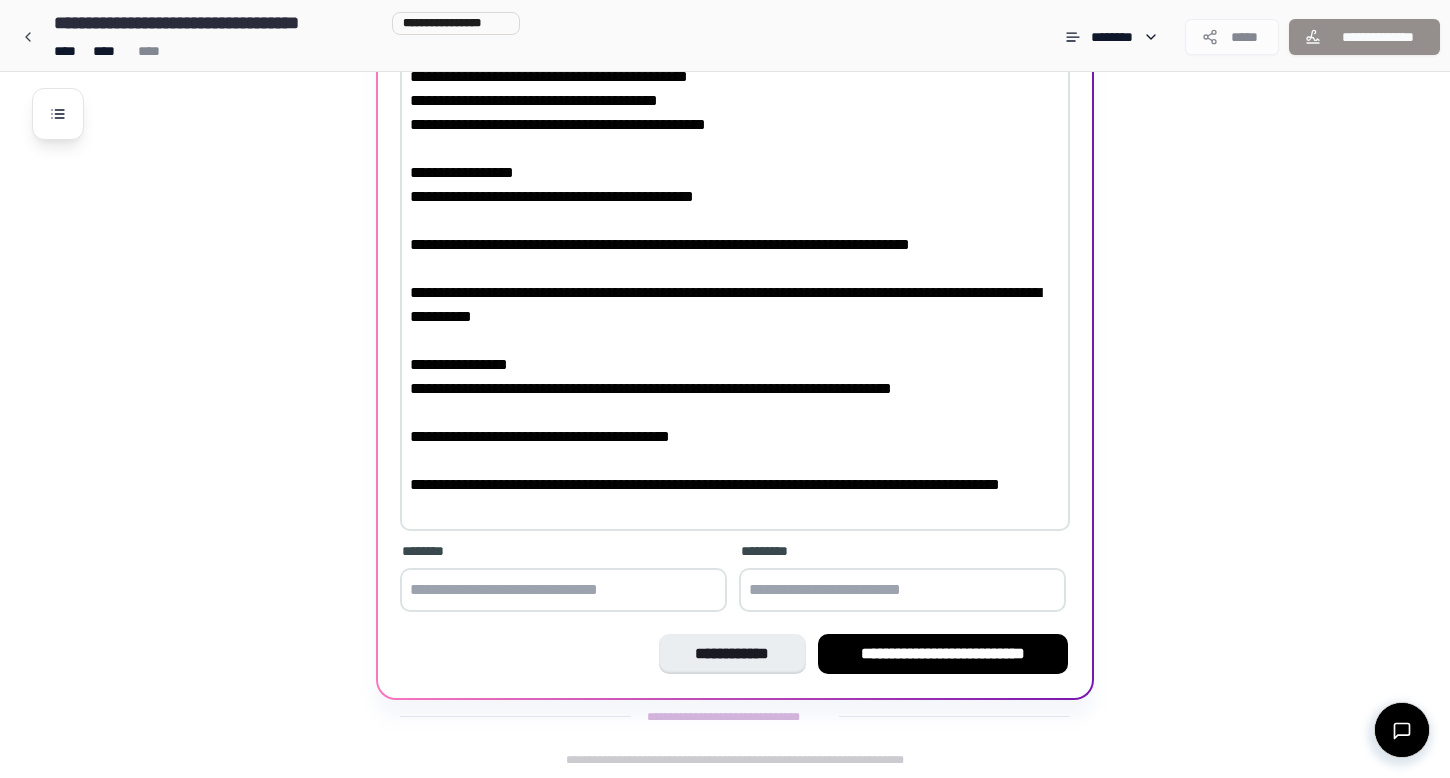 click at bounding box center (902, 590) 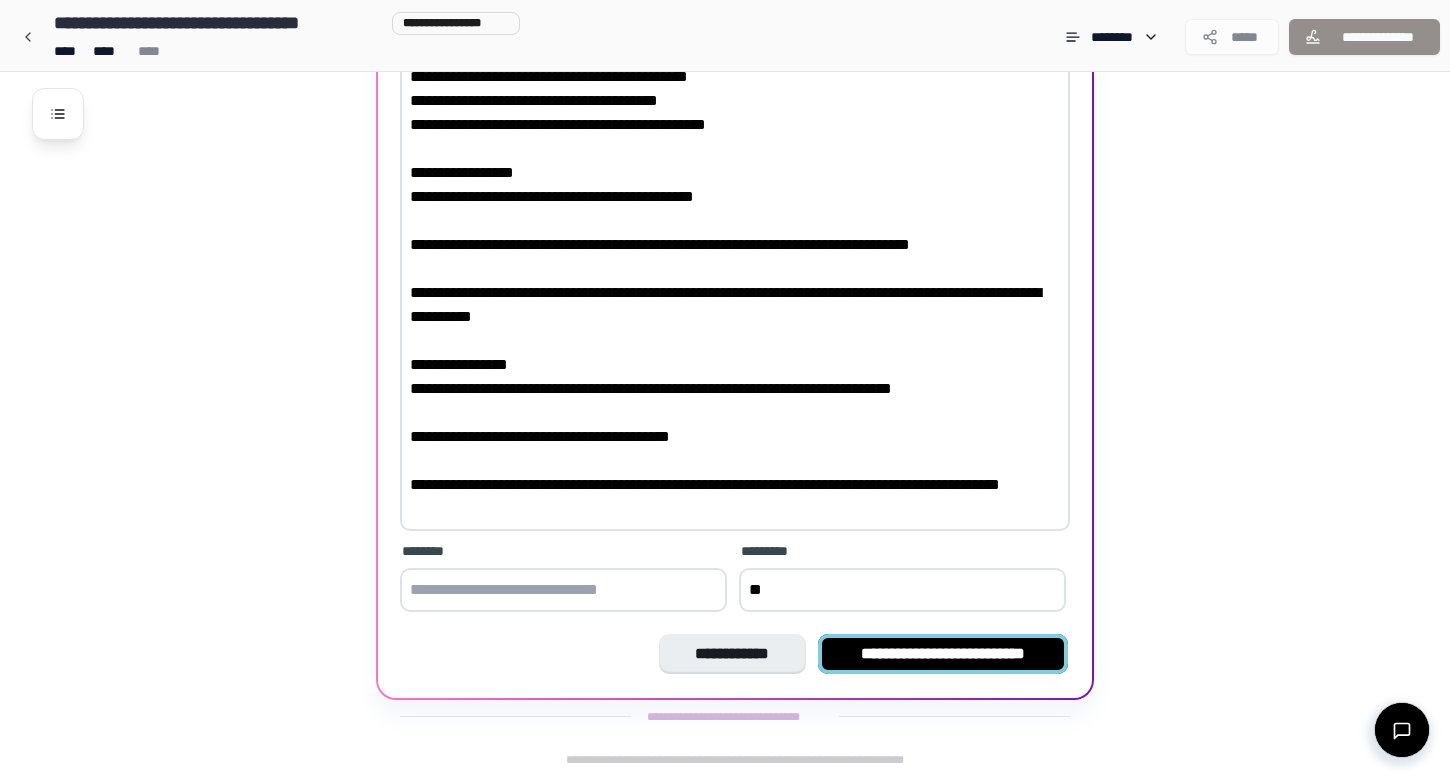 type on "**" 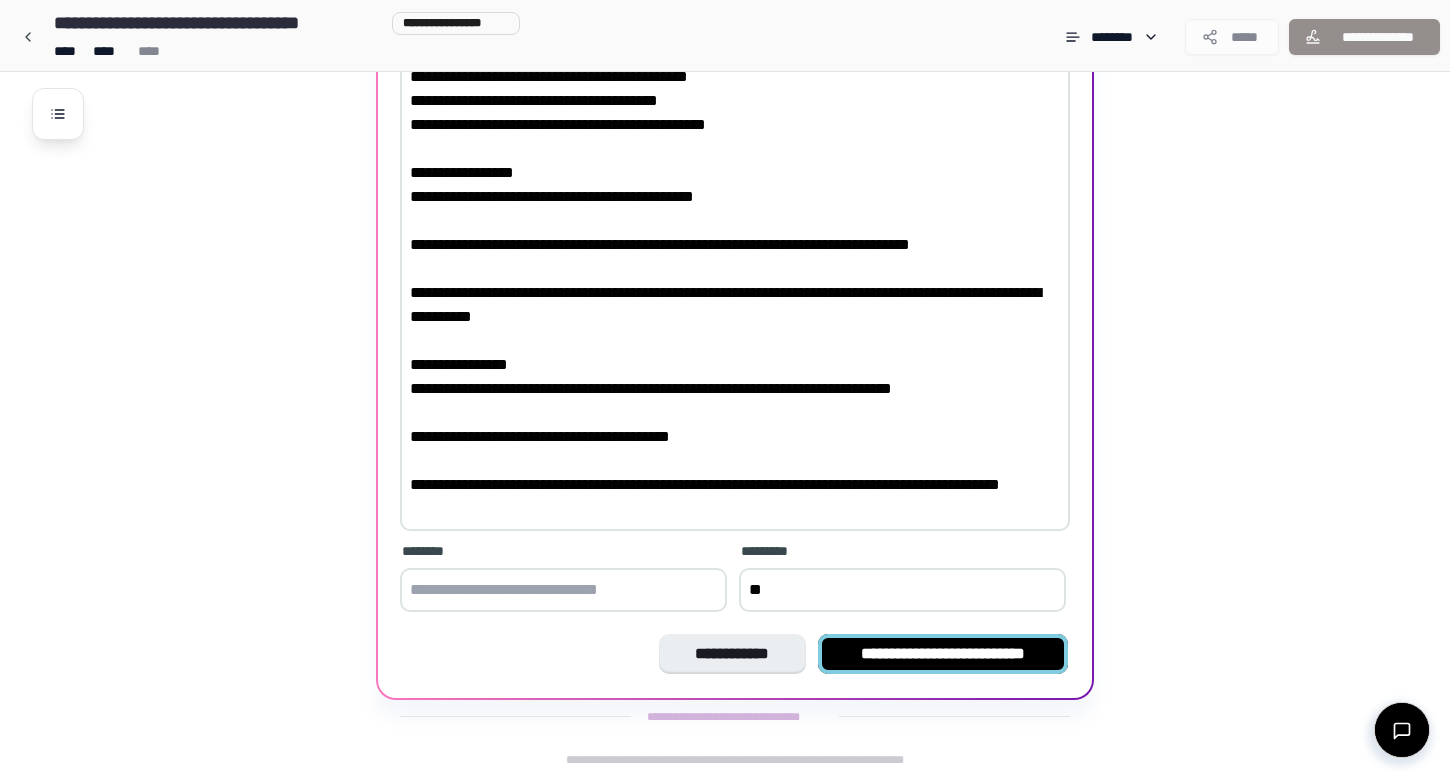 click on "**********" at bounding box center (943, 654) 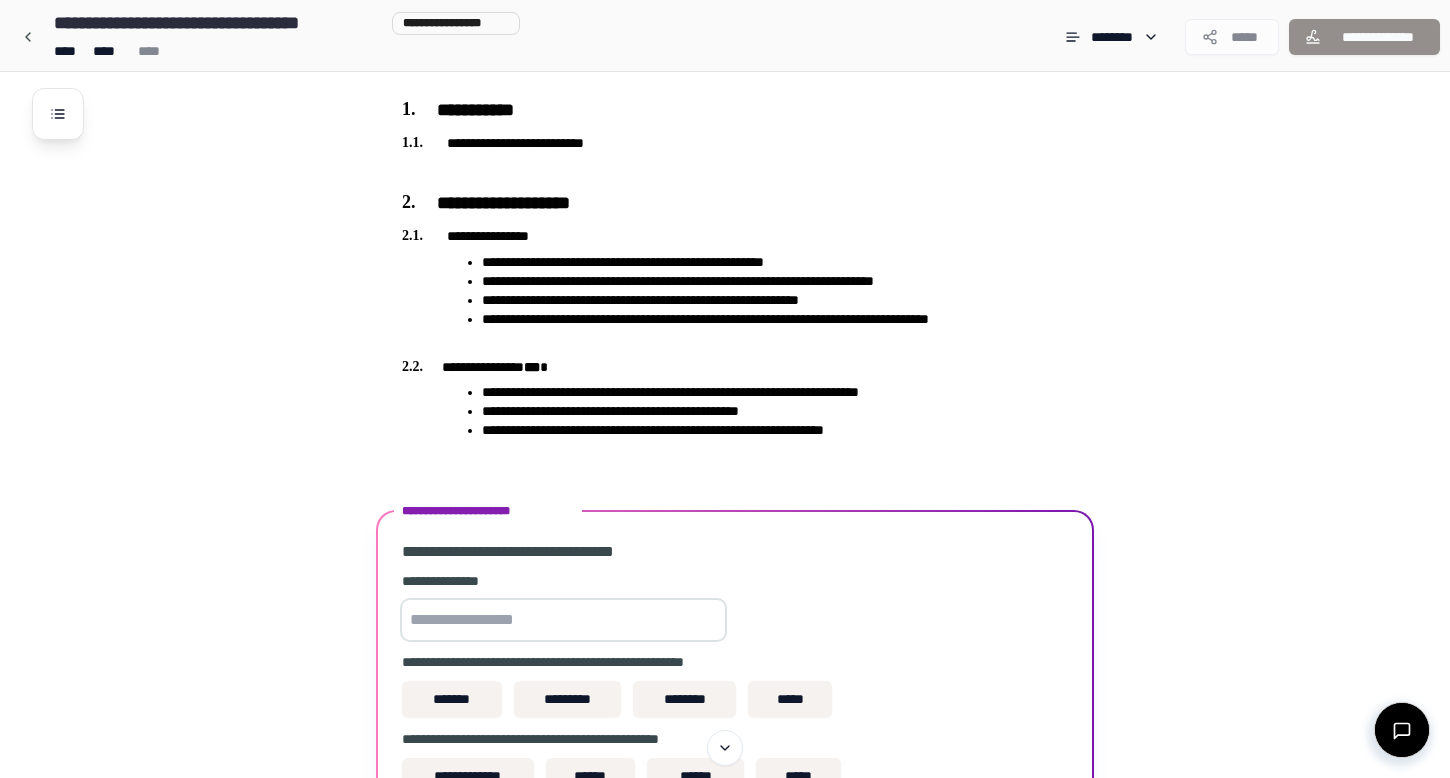 scroll, scrollTop: 0, scrollLeft: 0, axis: both 